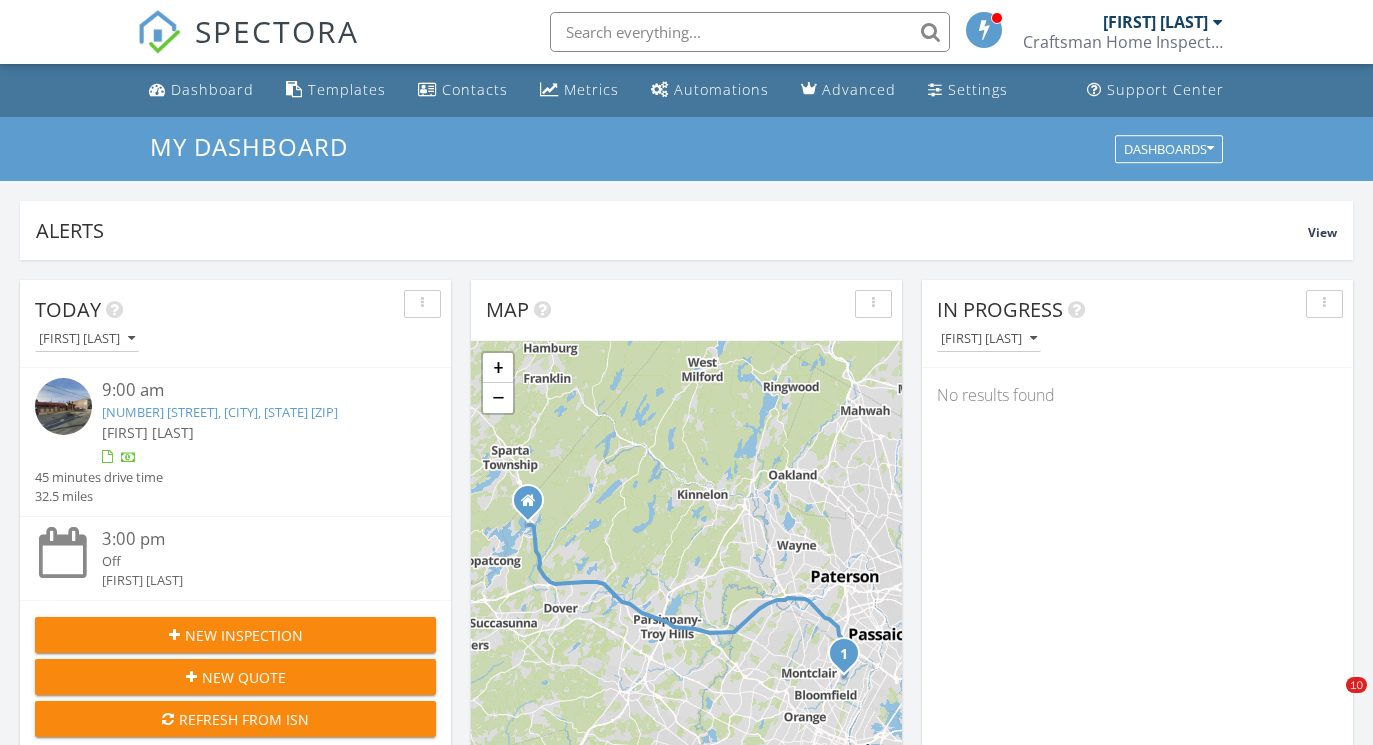scroll, scrollTop: 925, scrollLeft: 0, axis: vertical 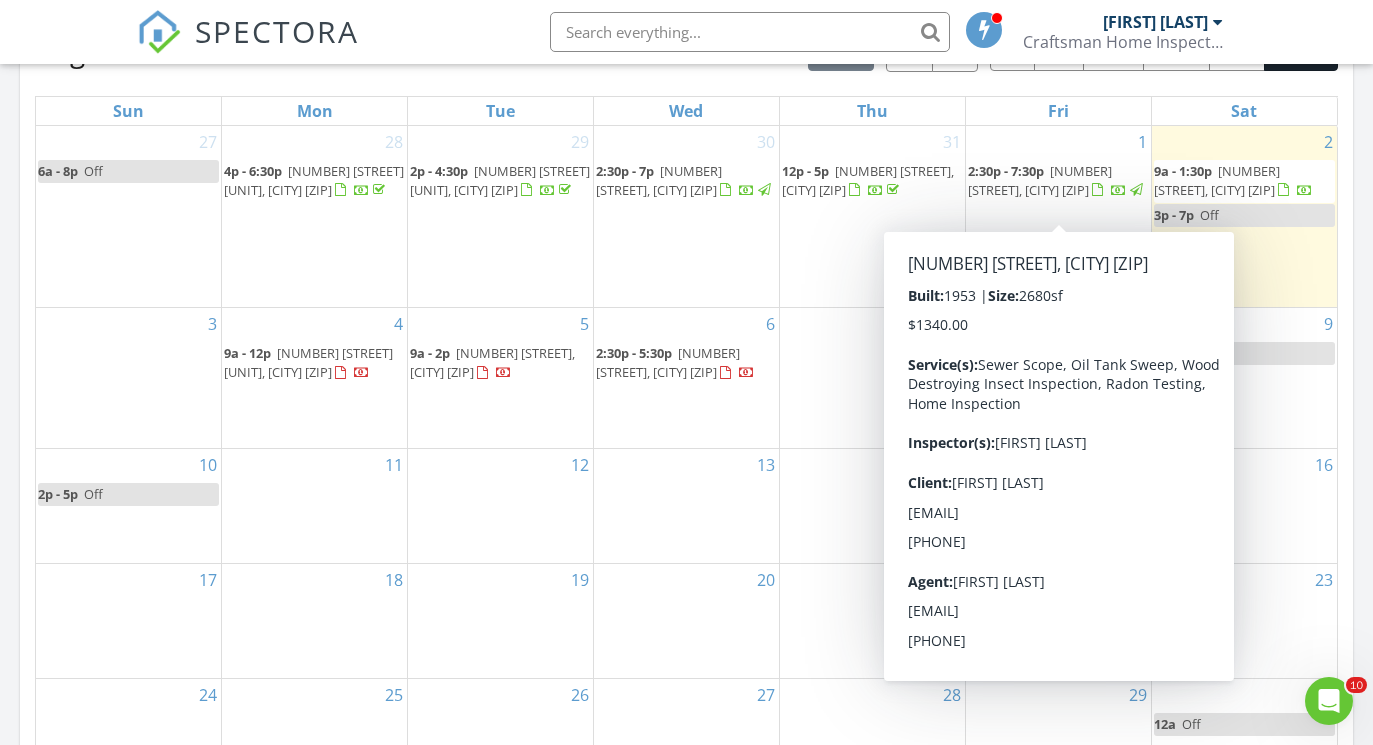 click on "2:30p - 7:30p" at bounding box center [1006, 171] 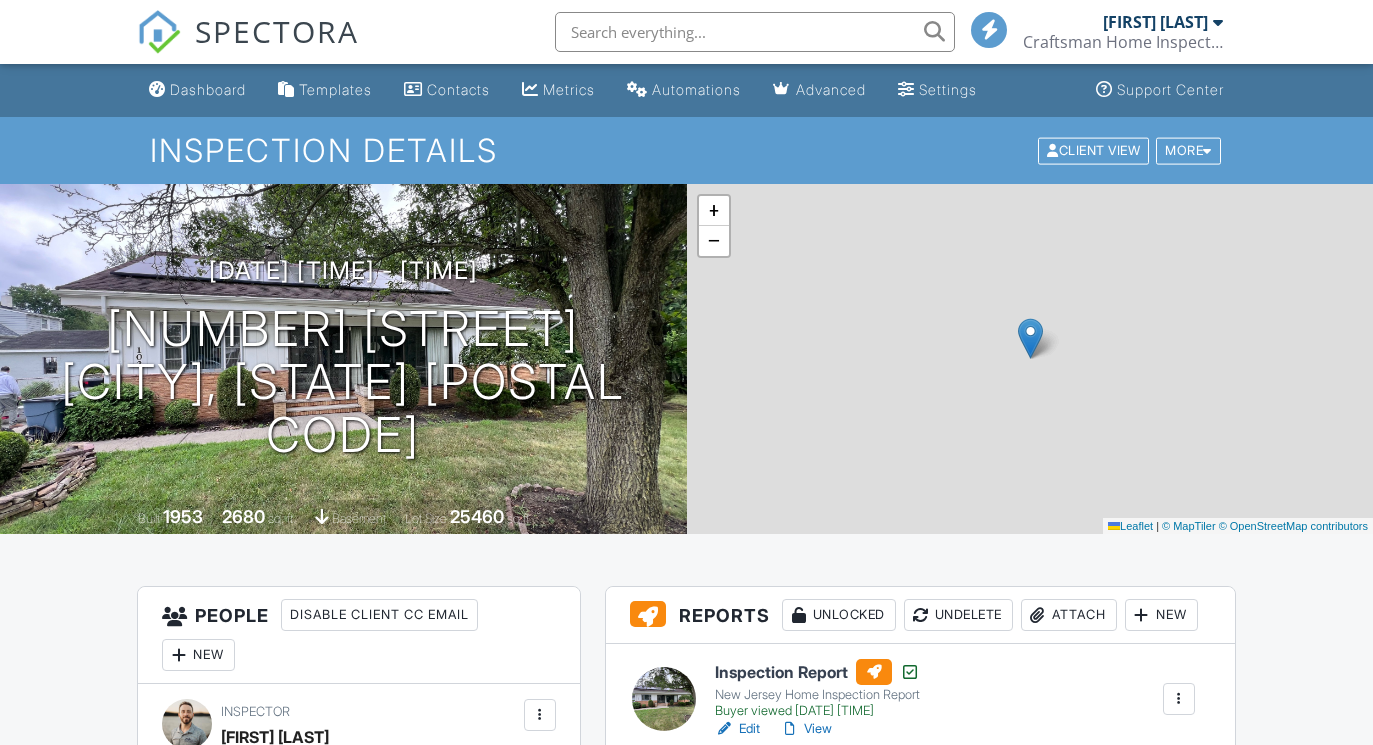 scroll, scrollTop: 0, scrollLeft: 0, axis: both 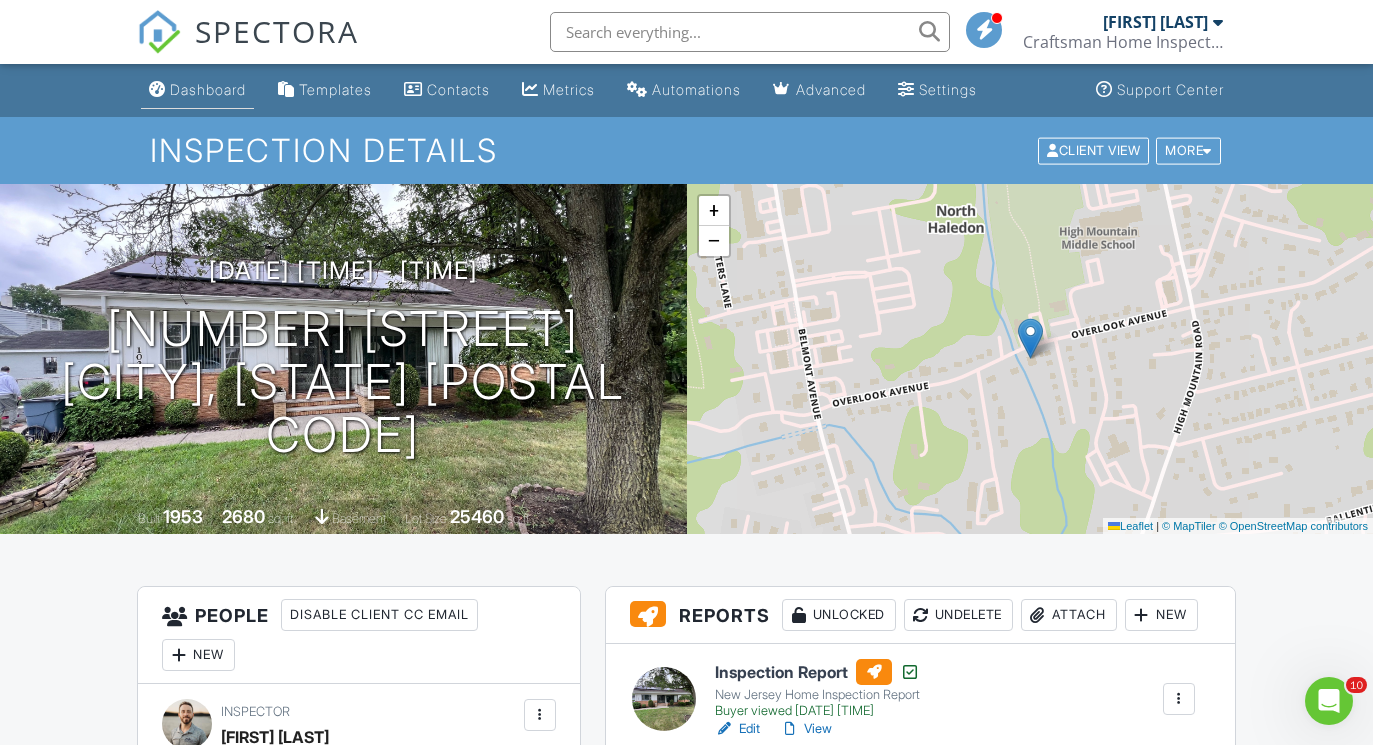 click on "Dashboard" at bounding box center (208, 89) 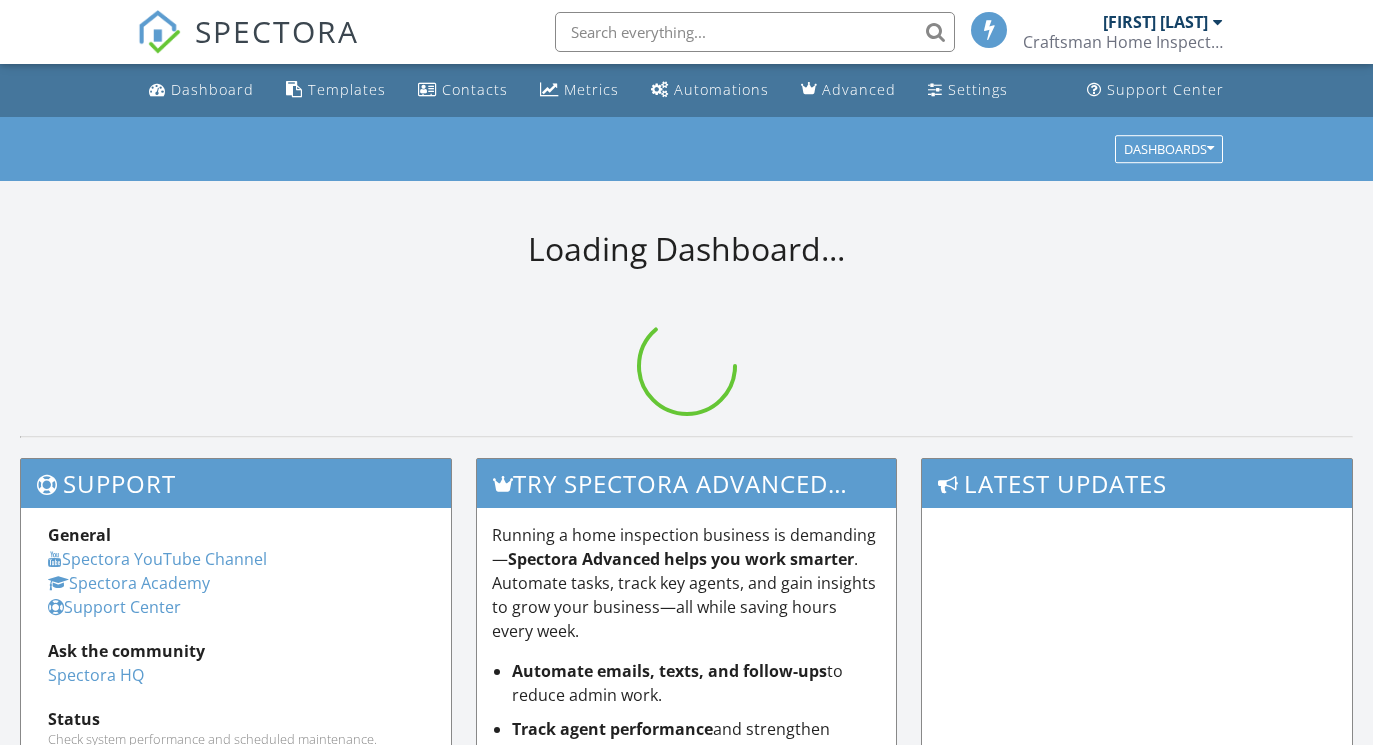 scroll, scrollTop: 0, scrollLeft: 0, axis: both 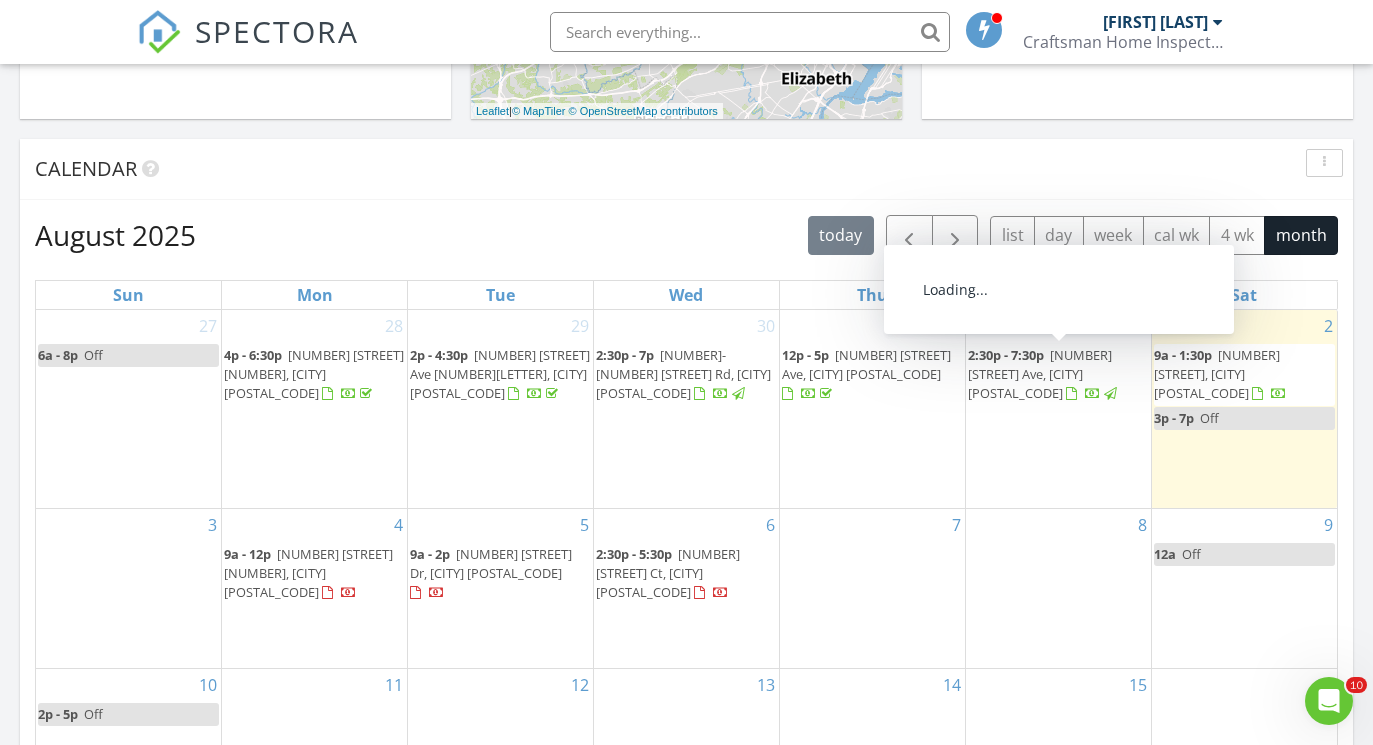 click on "[NUMBER] [STREET] Ave, [CITY] [POSTAL_CODE]" at bounding box center [1040, 374] 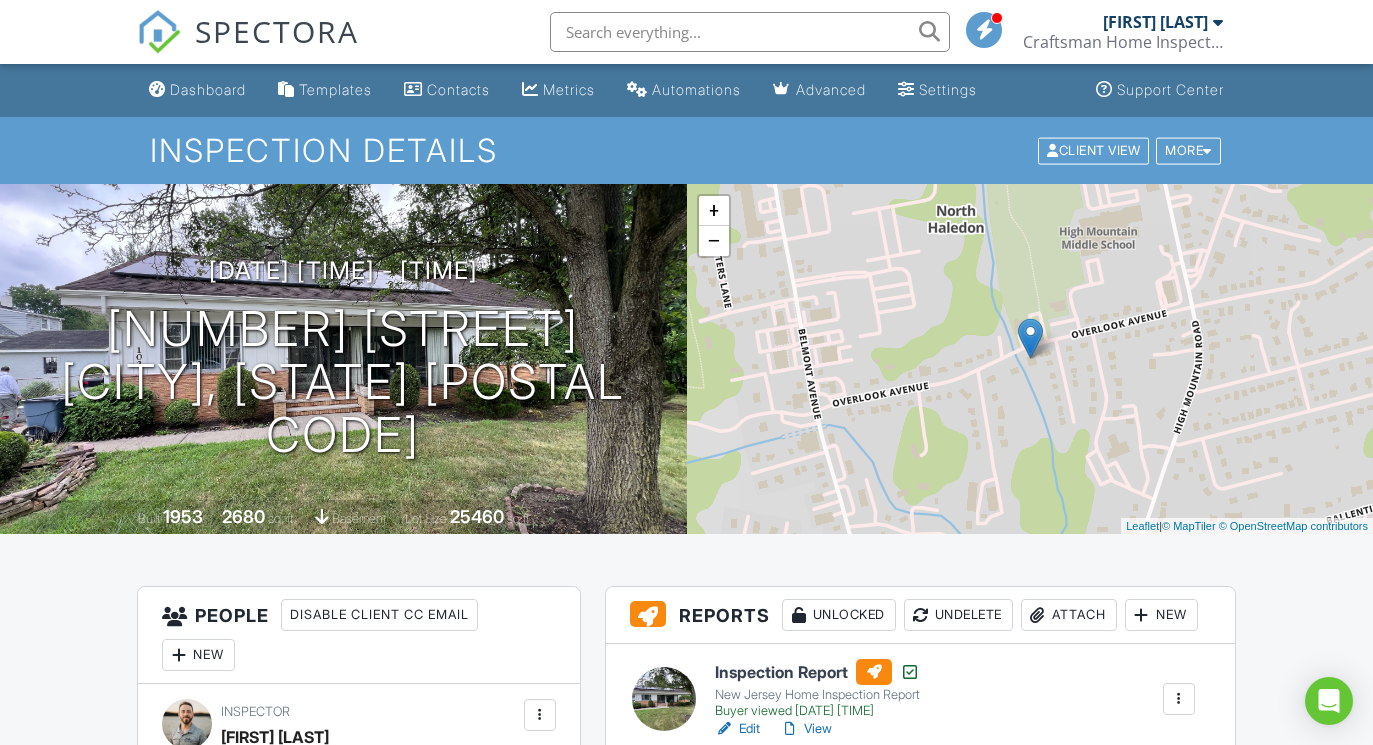 scroll, scrollTop: 0, scrollLeft: 0, axis: both 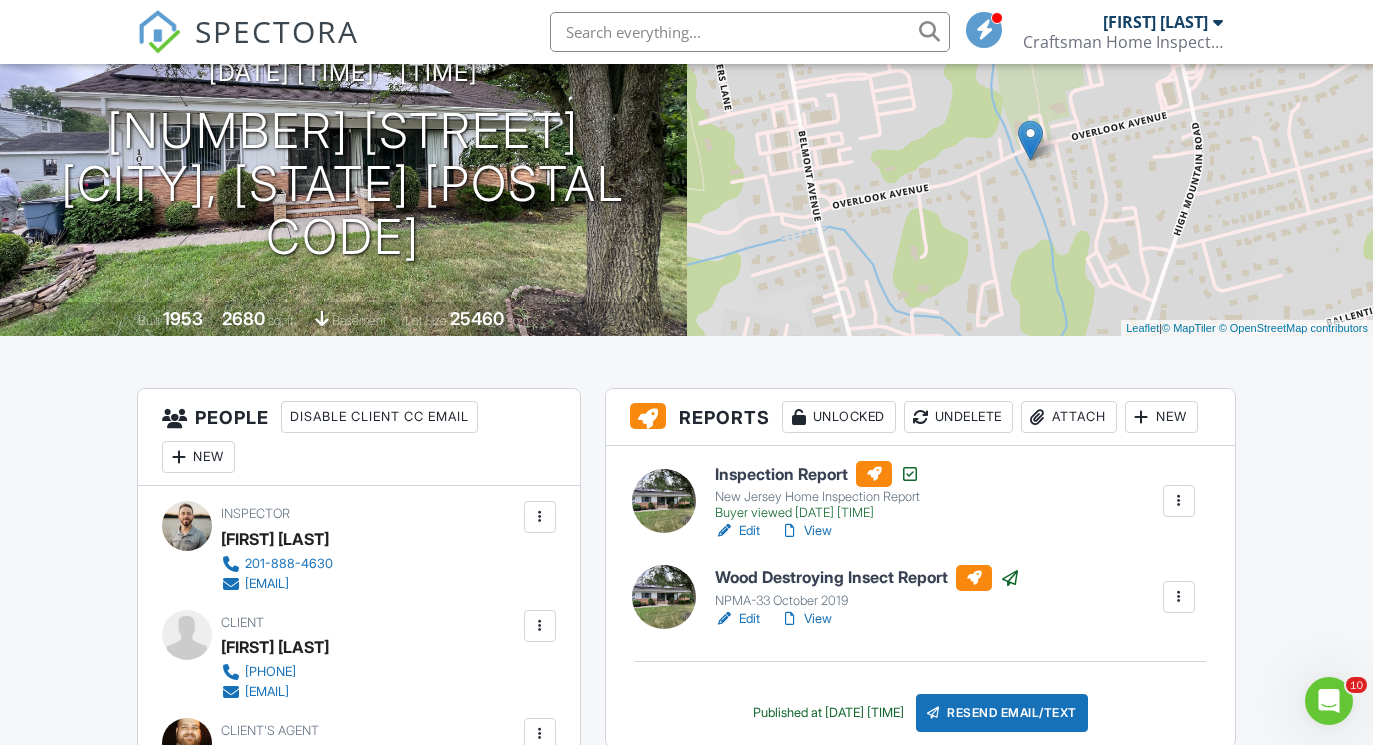 click on "Attach" at bounding box center (1069, 417) 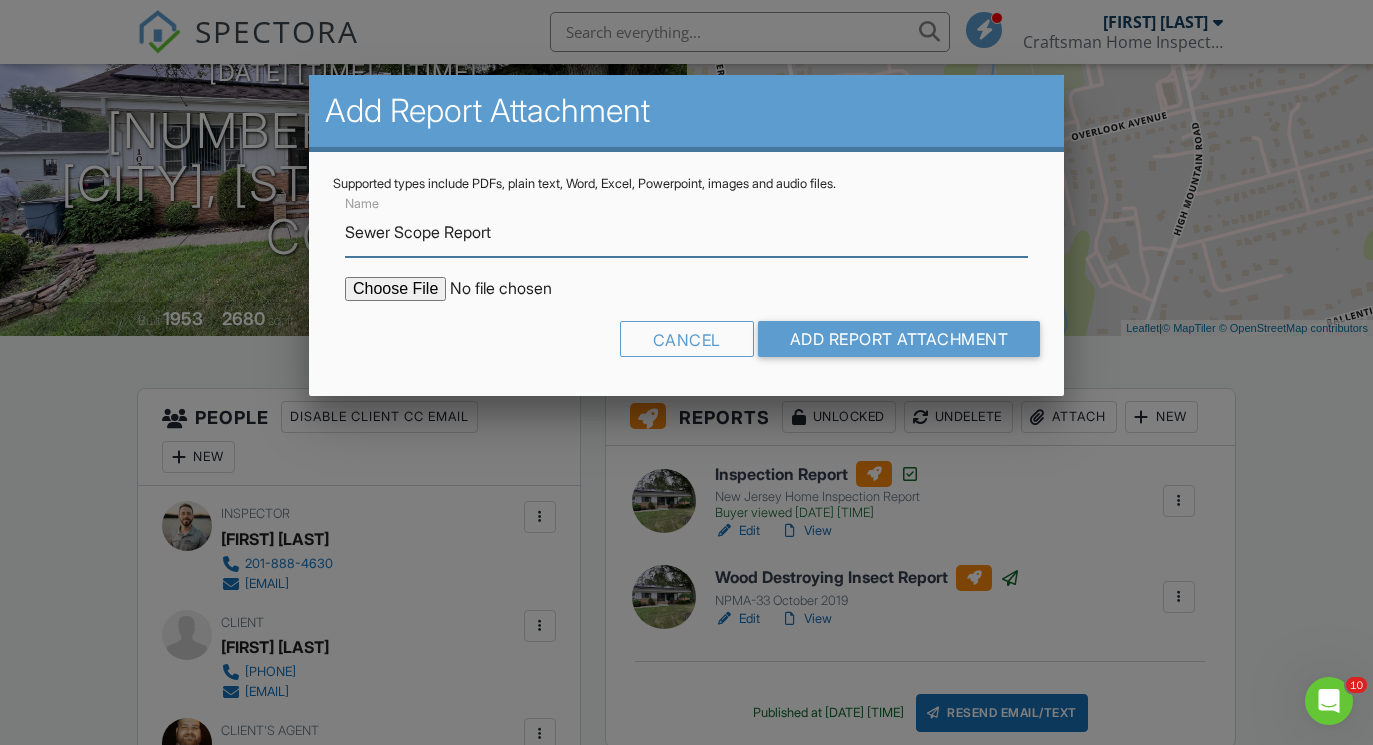 type on "Sewer Scope Report" 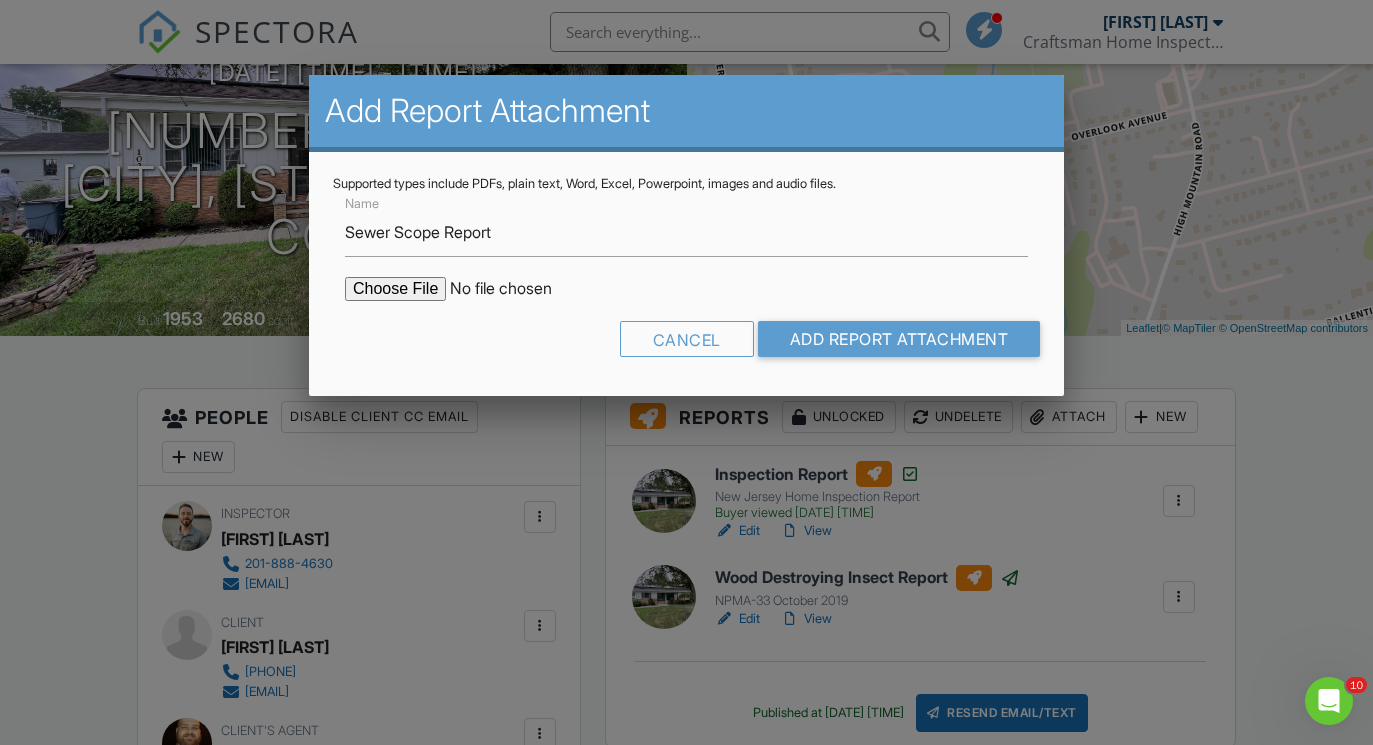 click at bounding box center [515, 289] 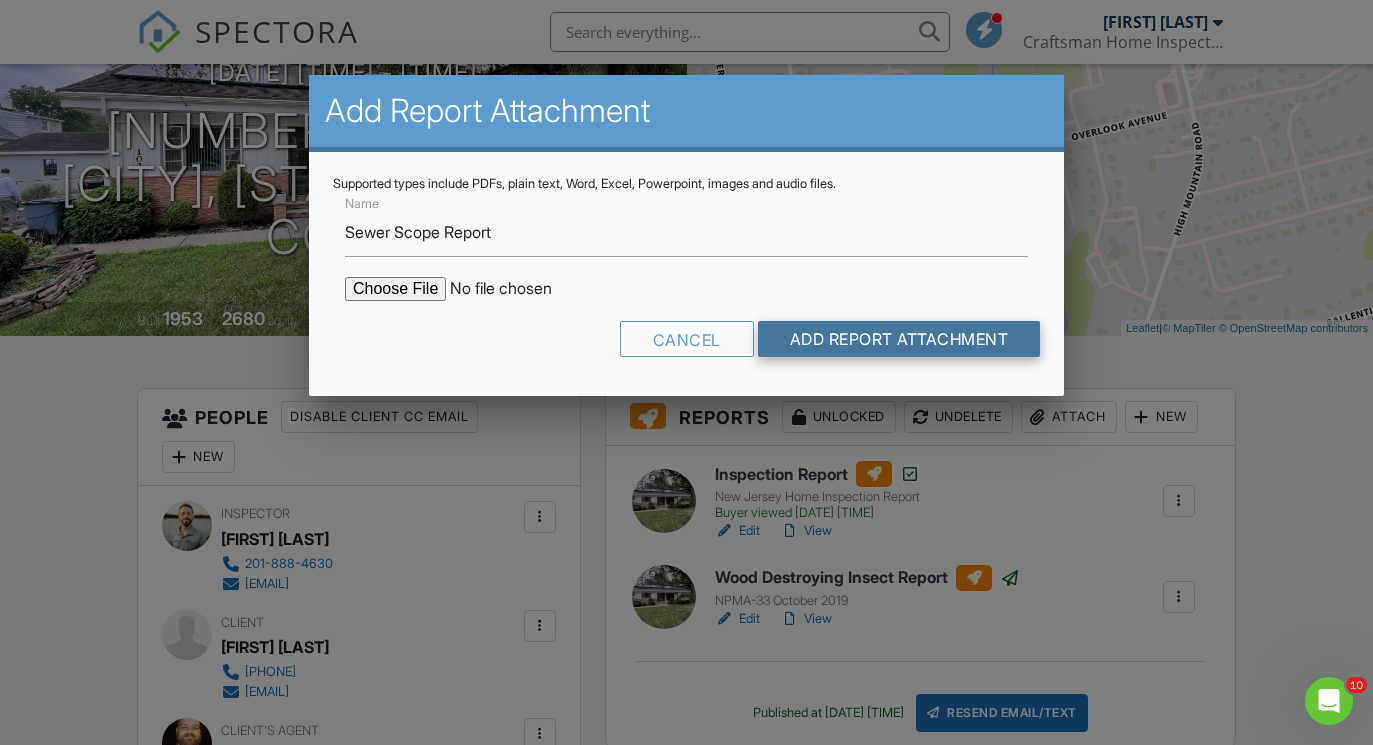 click on "Add Report Attachment" at bounding box center [899, 339] 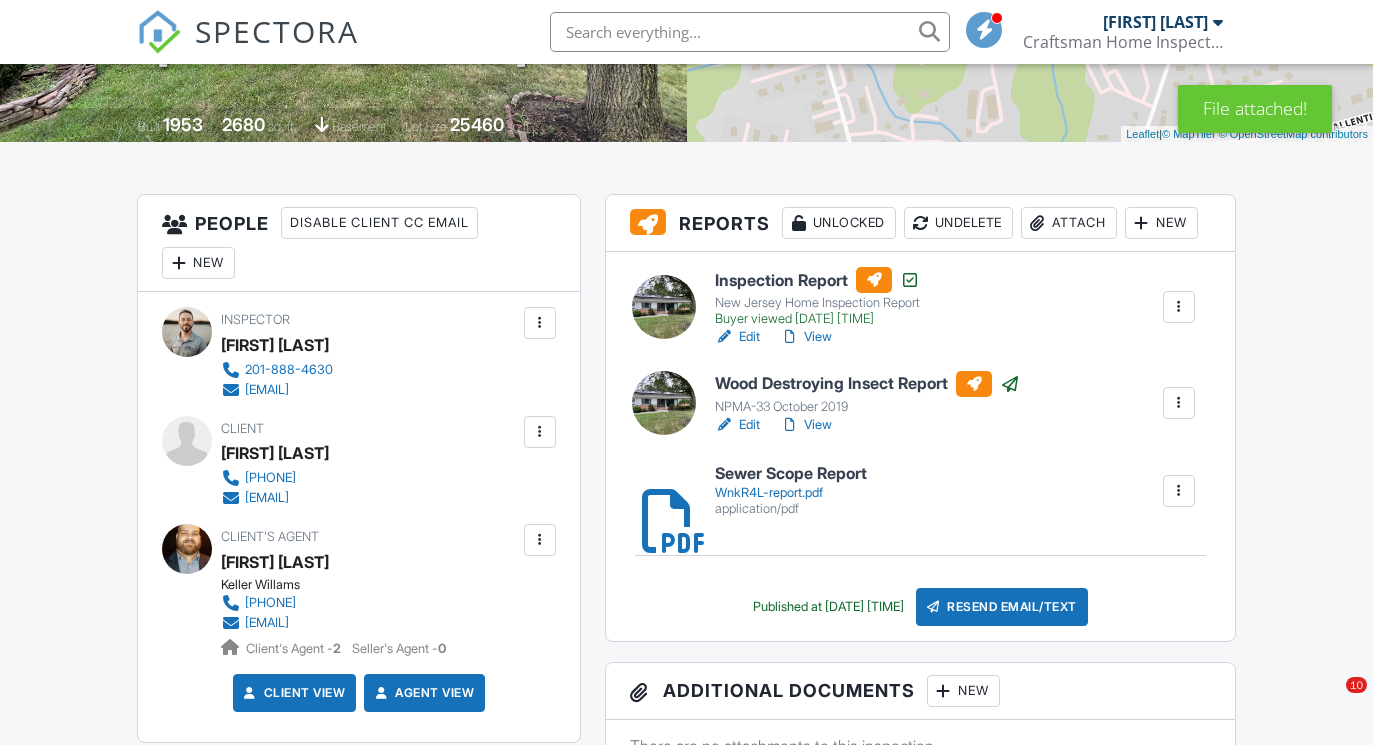 scroll, scrollTop: 392, scrollLeft: 0, axis: vertical 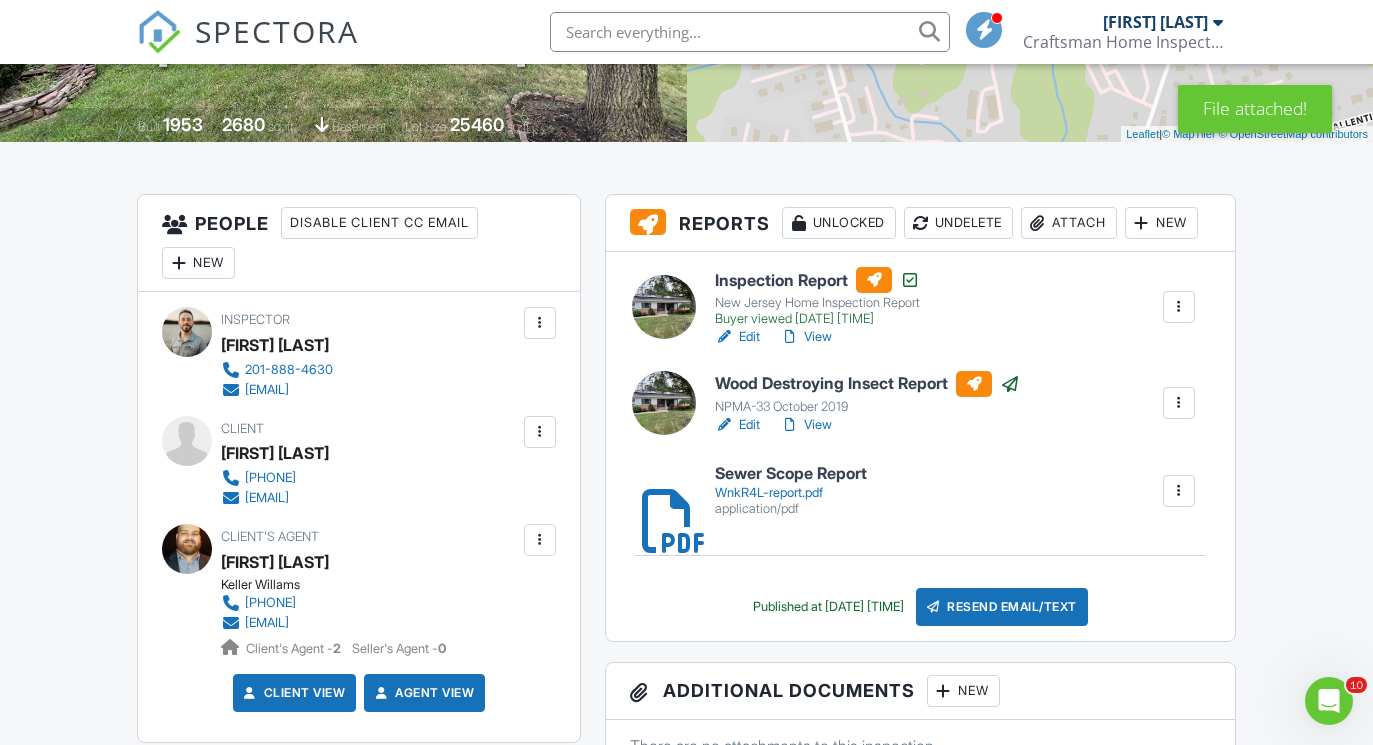 click on "Sewer Scope Report" at bounding box center (791, 474) 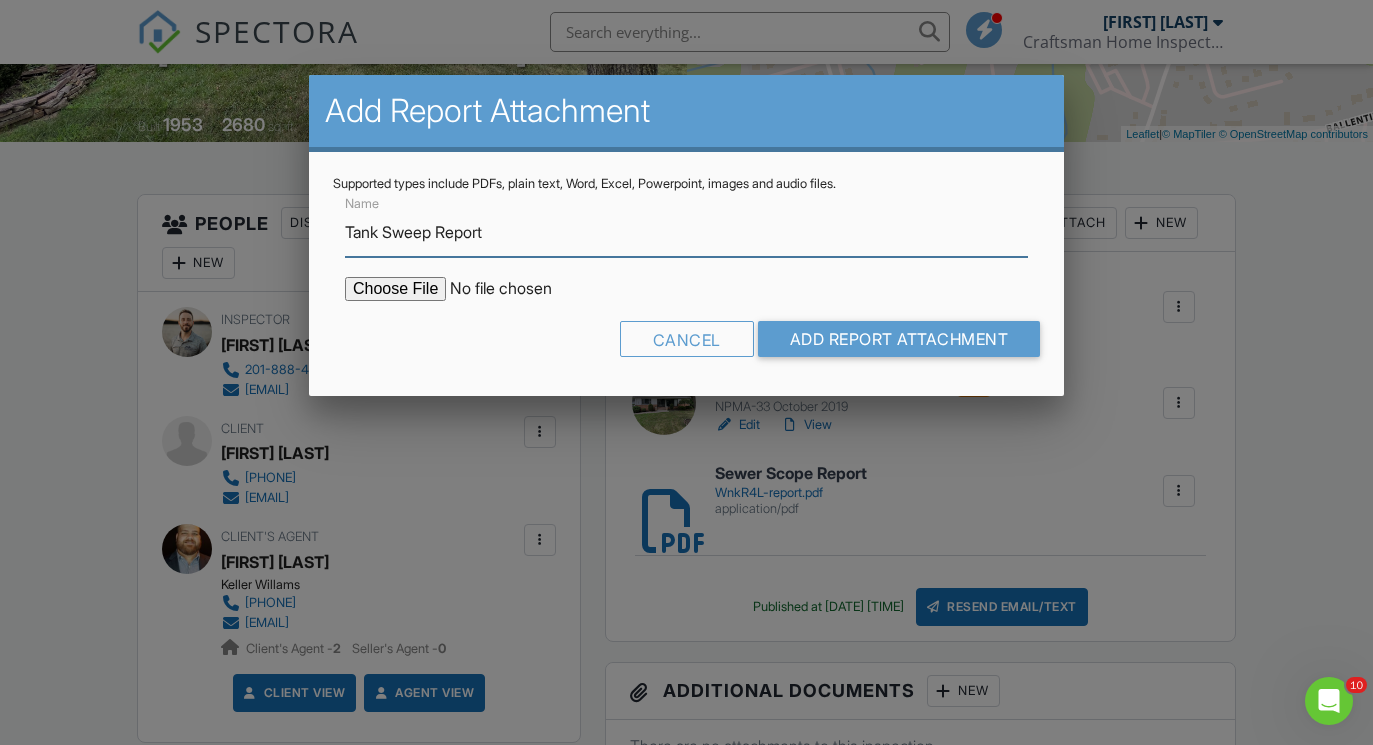 type on "Tank Sweep Report" 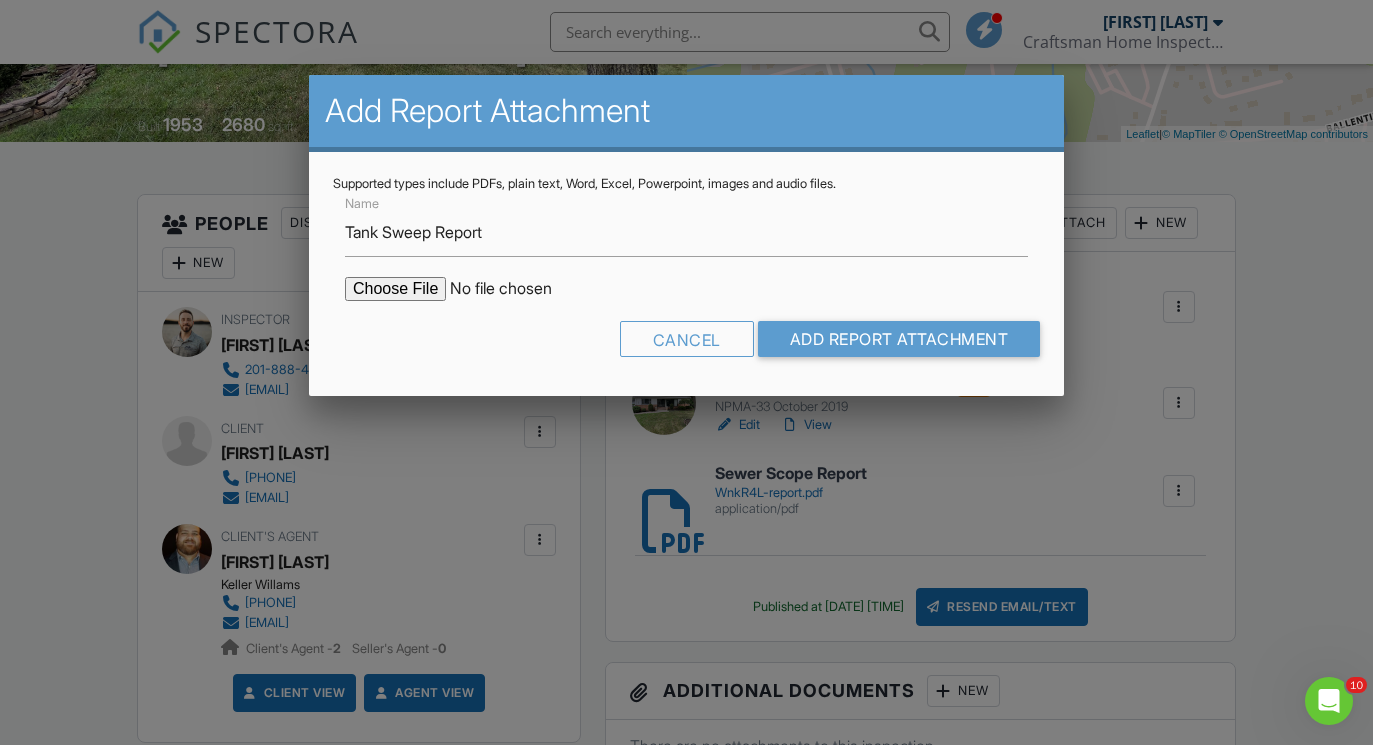 click at bounding box center (515, 289) 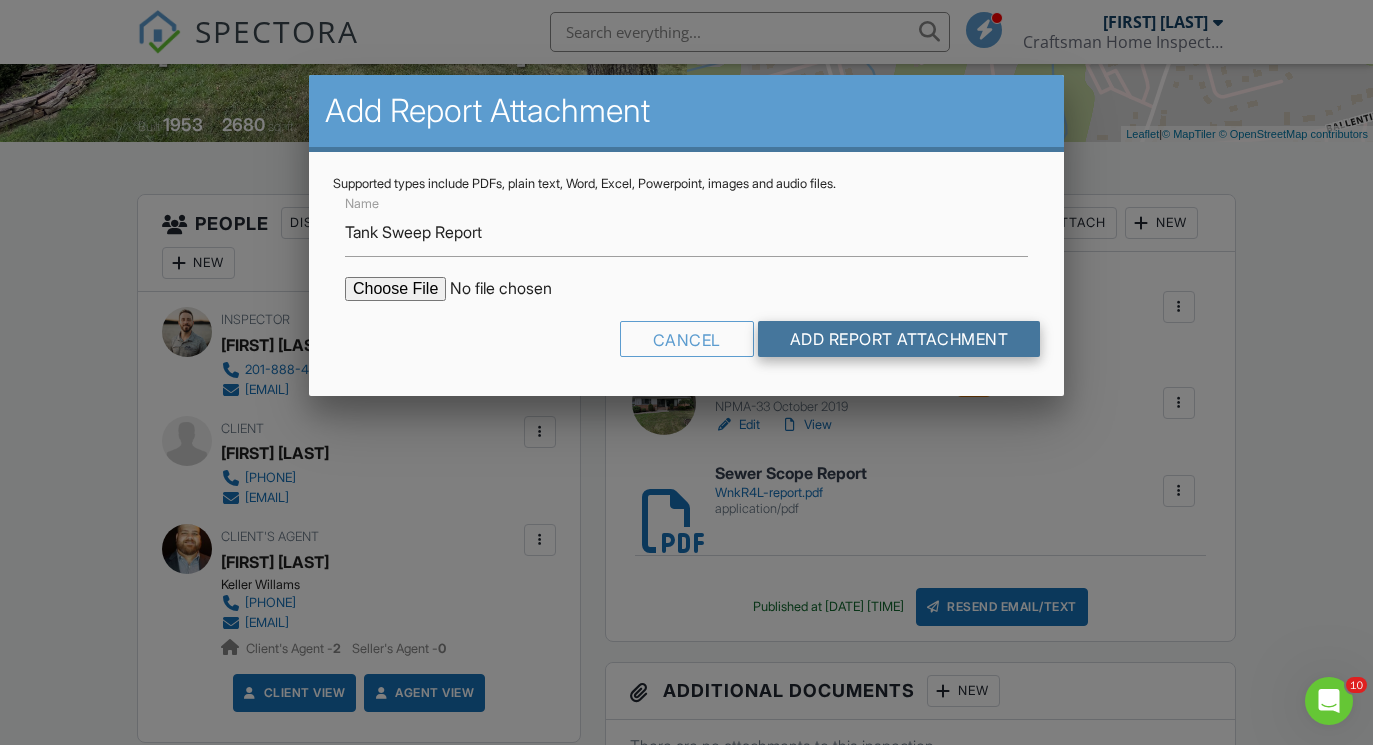 click on "Add Report Attachment" at bounding box center [899, 339] 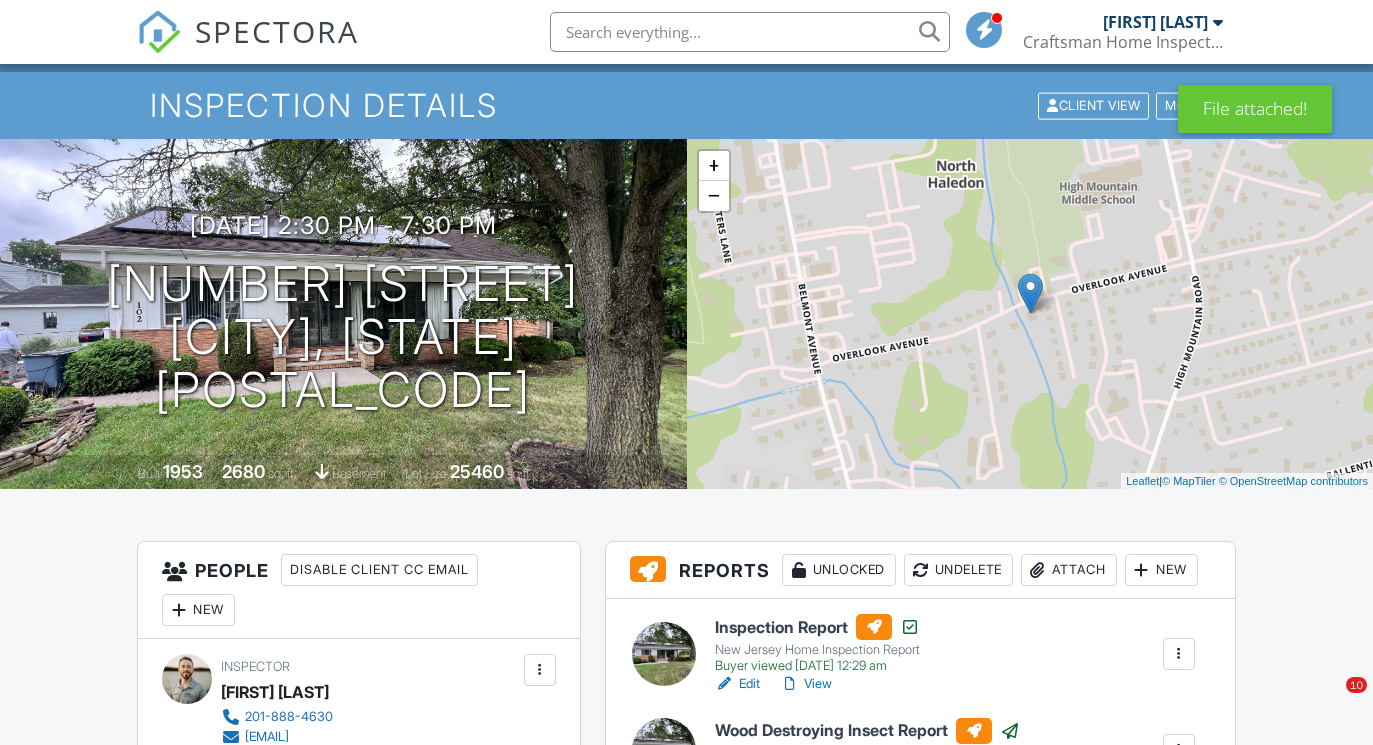 scroll, scrollTop: 308, scrollLeft: 0, axis: vertical 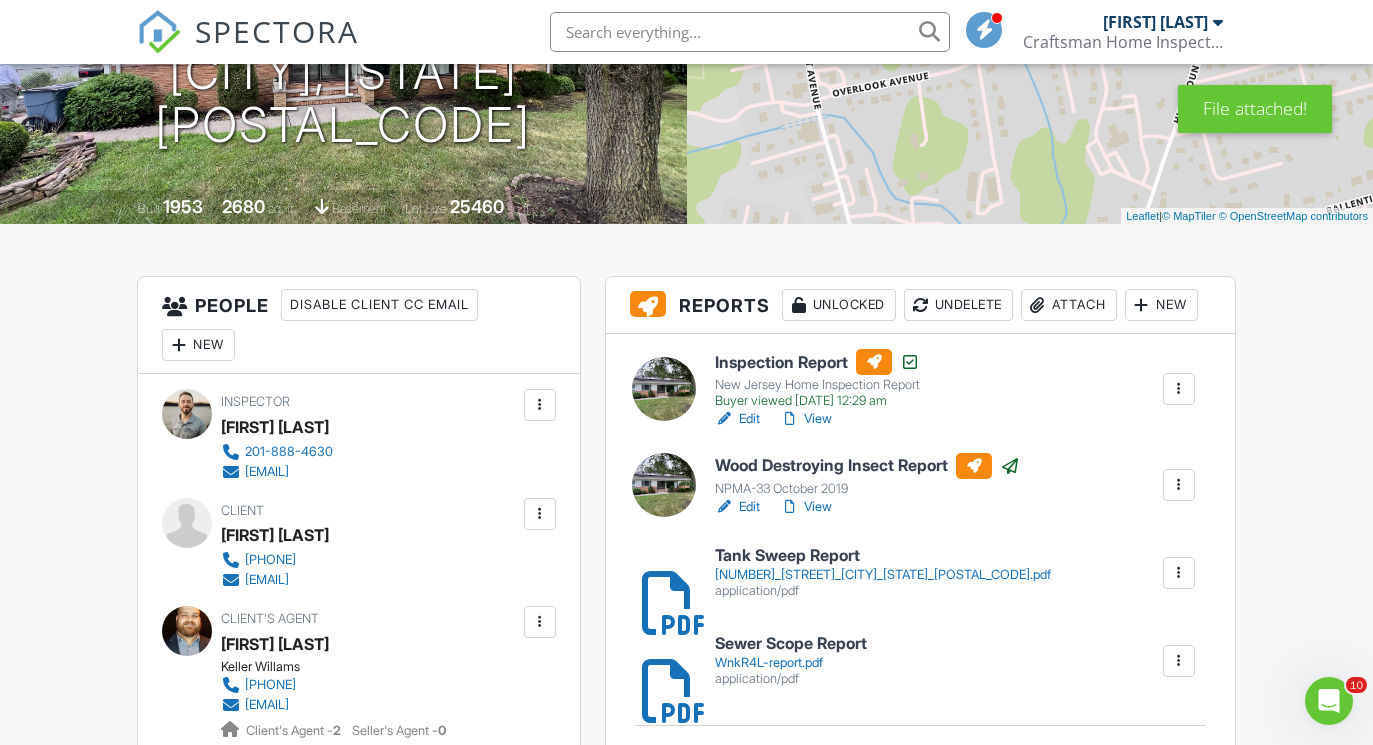 click on "Tank Sweep Report" at bounding box center (883, 556) 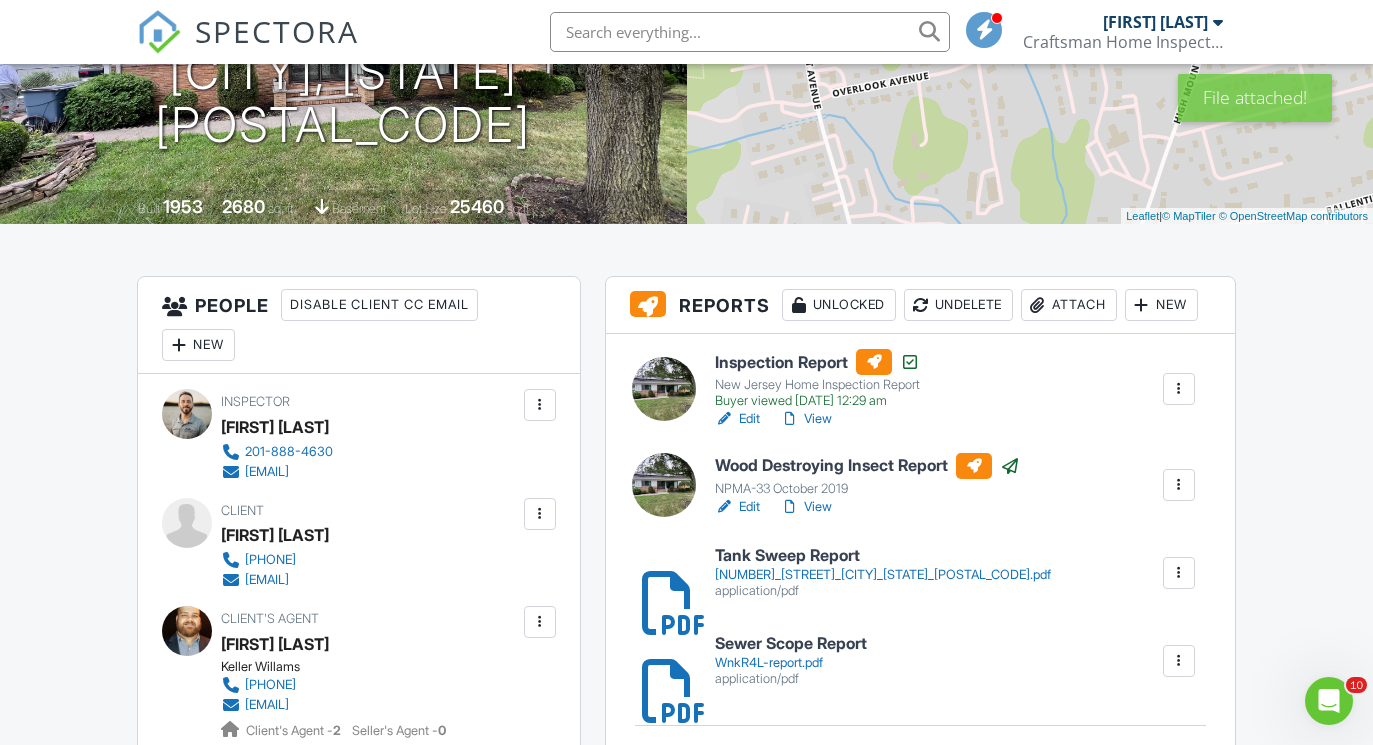 copy on "sandysandve@gmail.com" 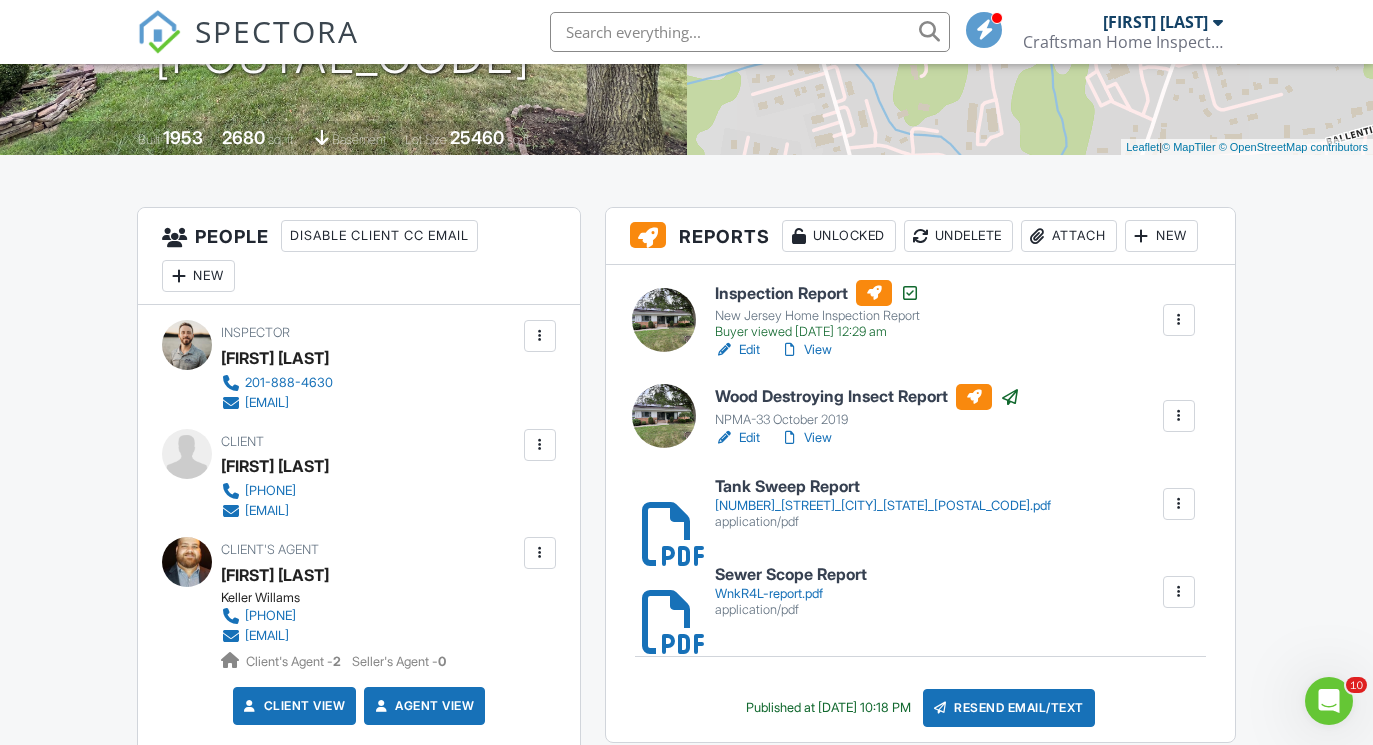 scroll, scrollTop: 400, scrollLeft: 0, axis: vertical 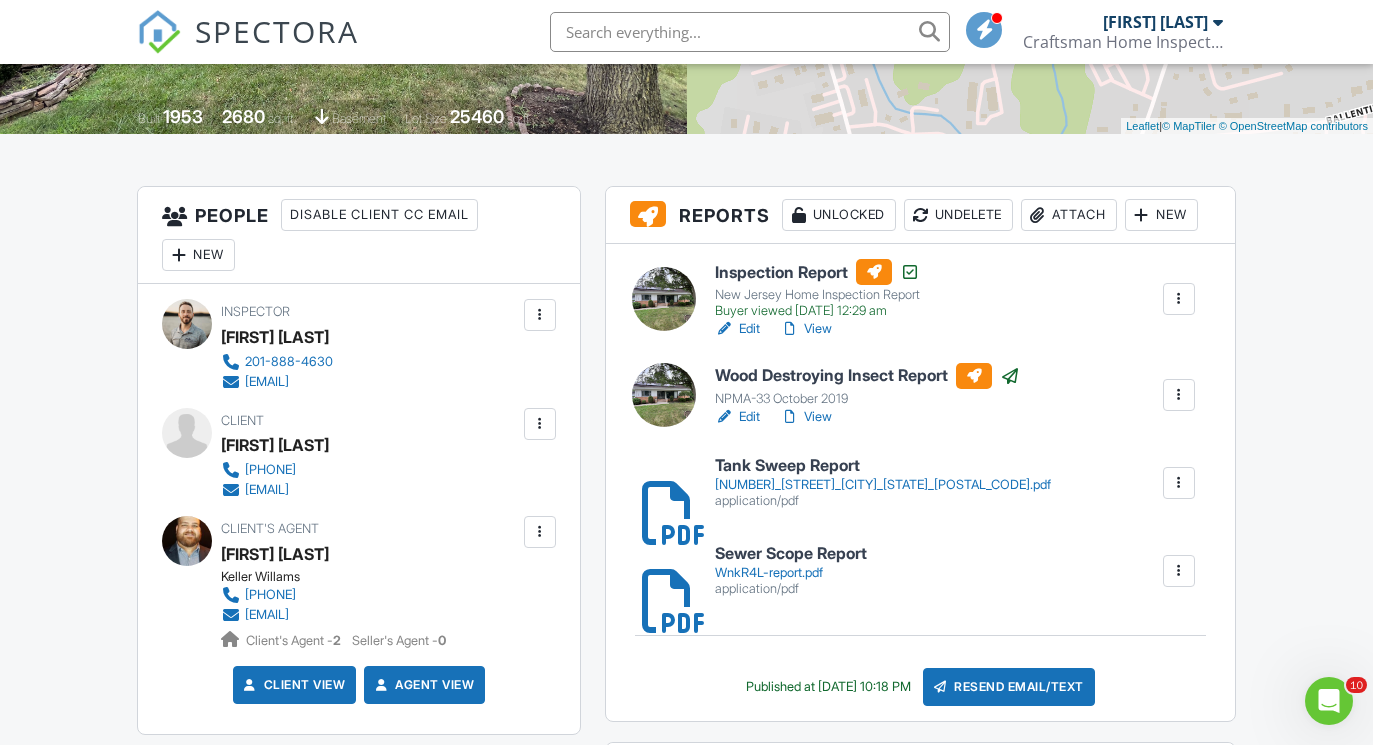 click on "kylesandve@kw.com" at bounding box center [325, 615] 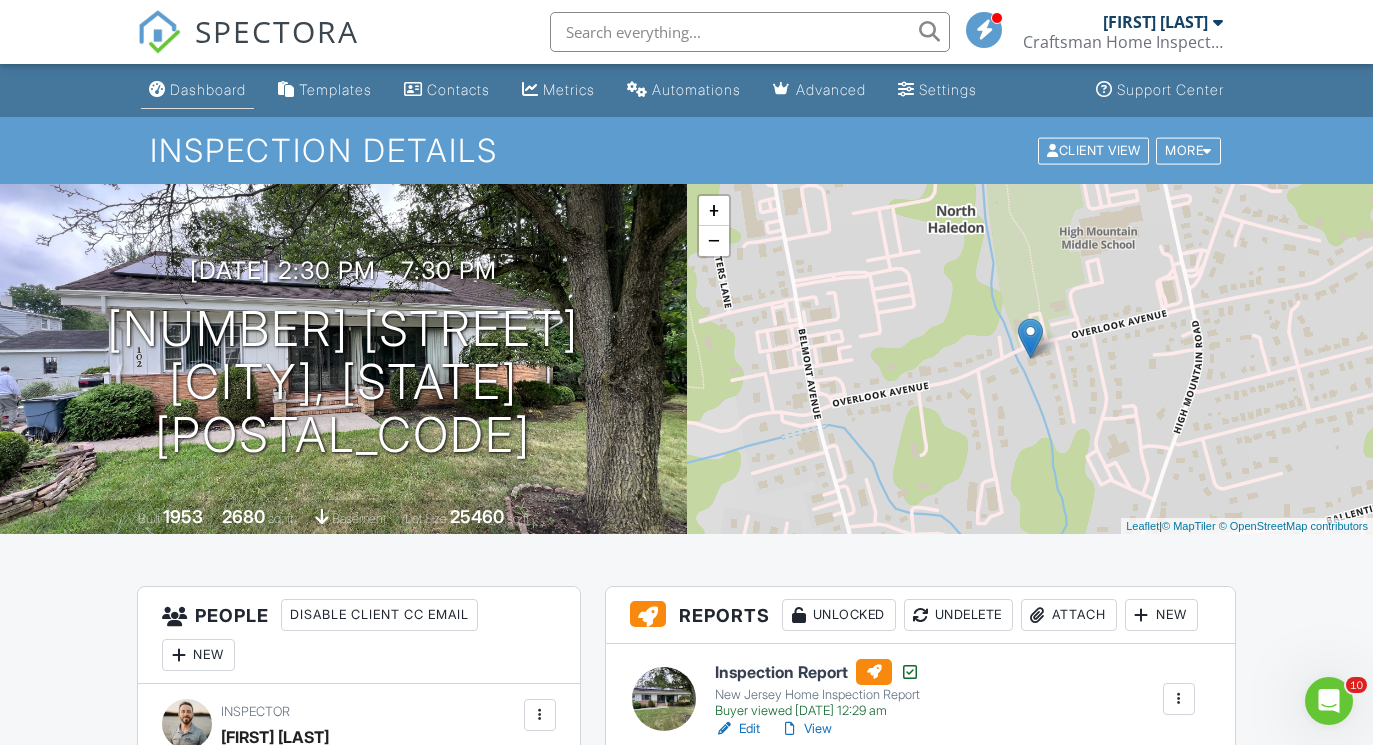 scroll, scrollTop: -1, scrollLeft: 0, axis: vertical 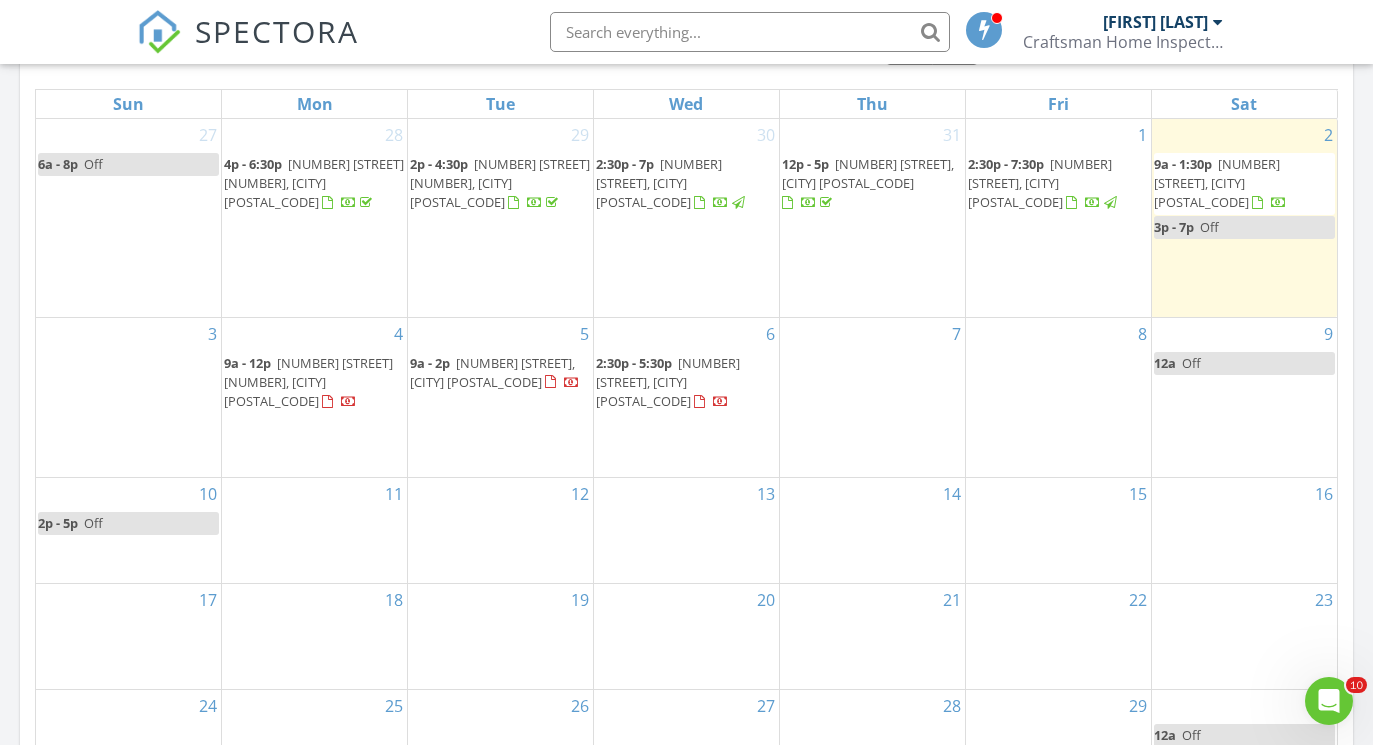 click on "[NUMBER] [STREET], [CITY] [POSTAL_CODE]" at bounding box center (1217, 183) 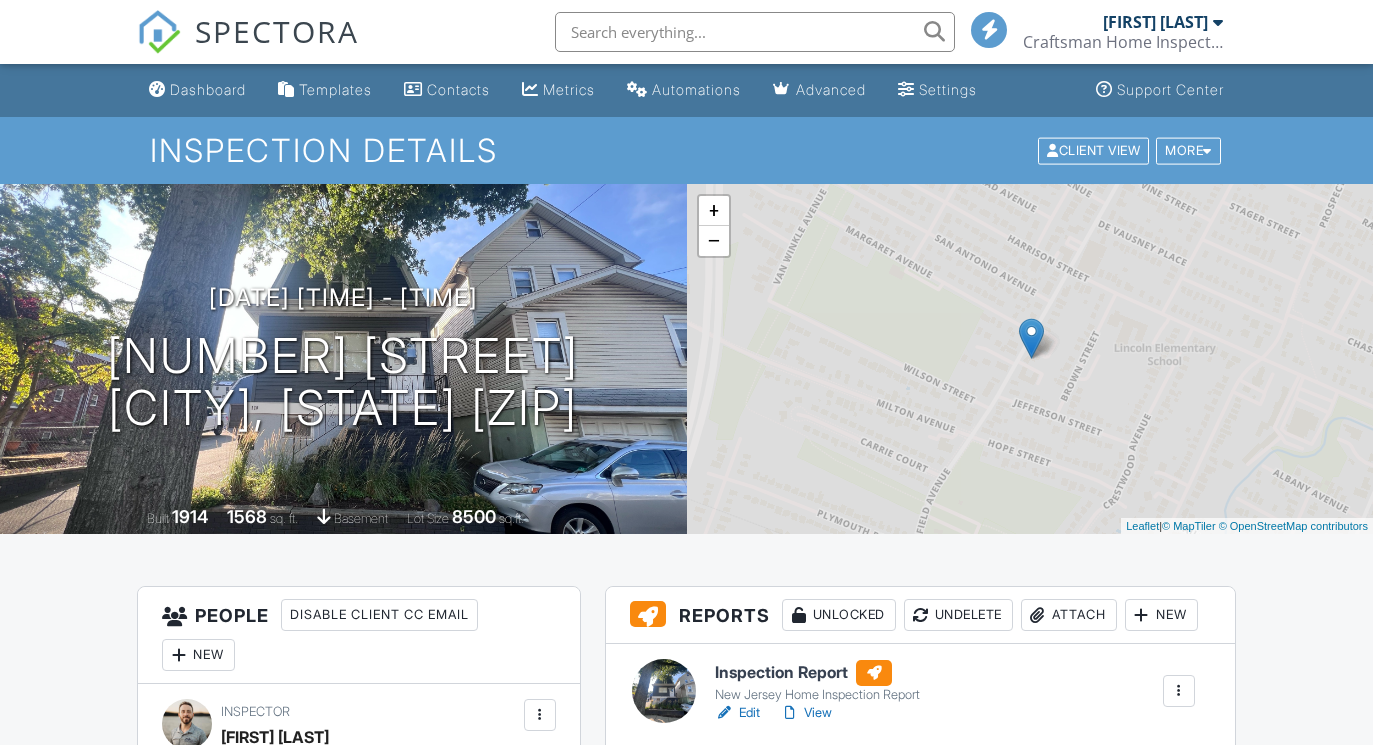 scroll, scrollTop: 0, scrollLeft: 0, axis: both 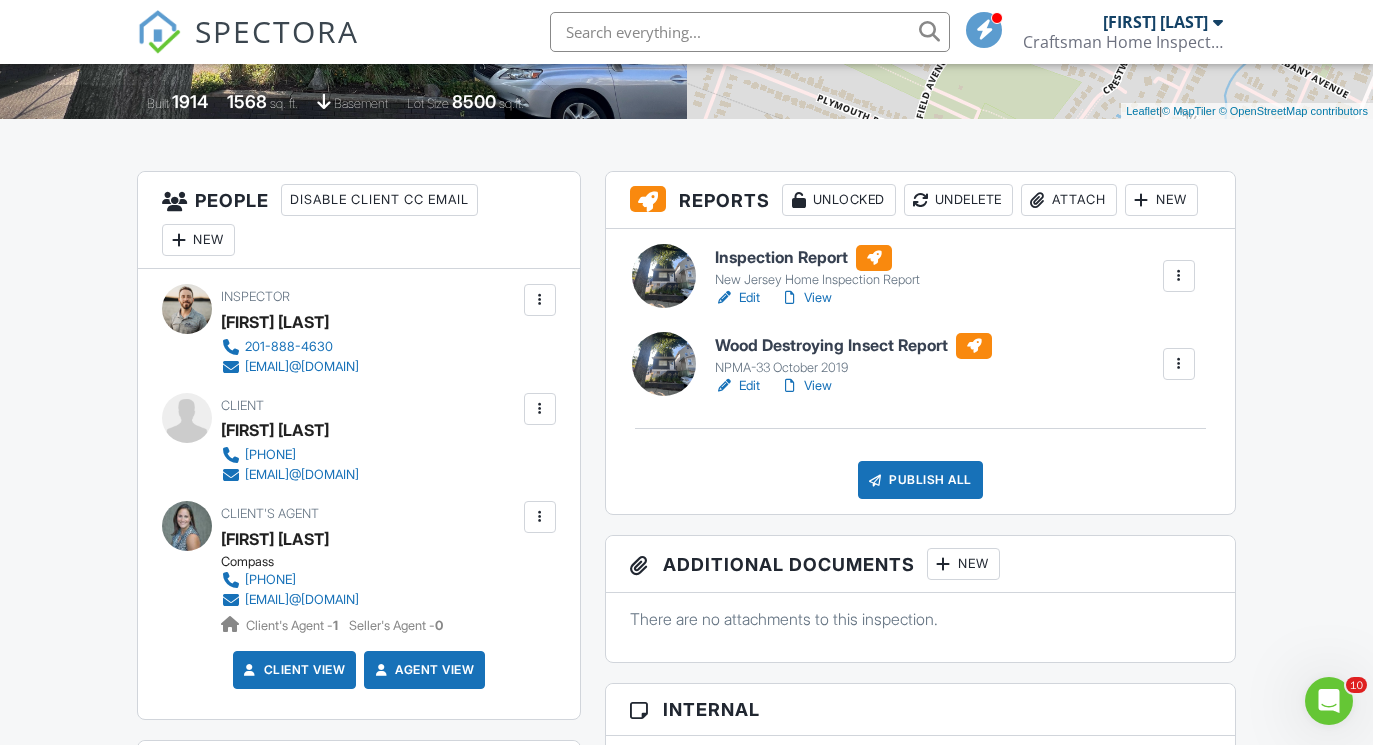 click on "Edit" at bounding box center [737, 386] 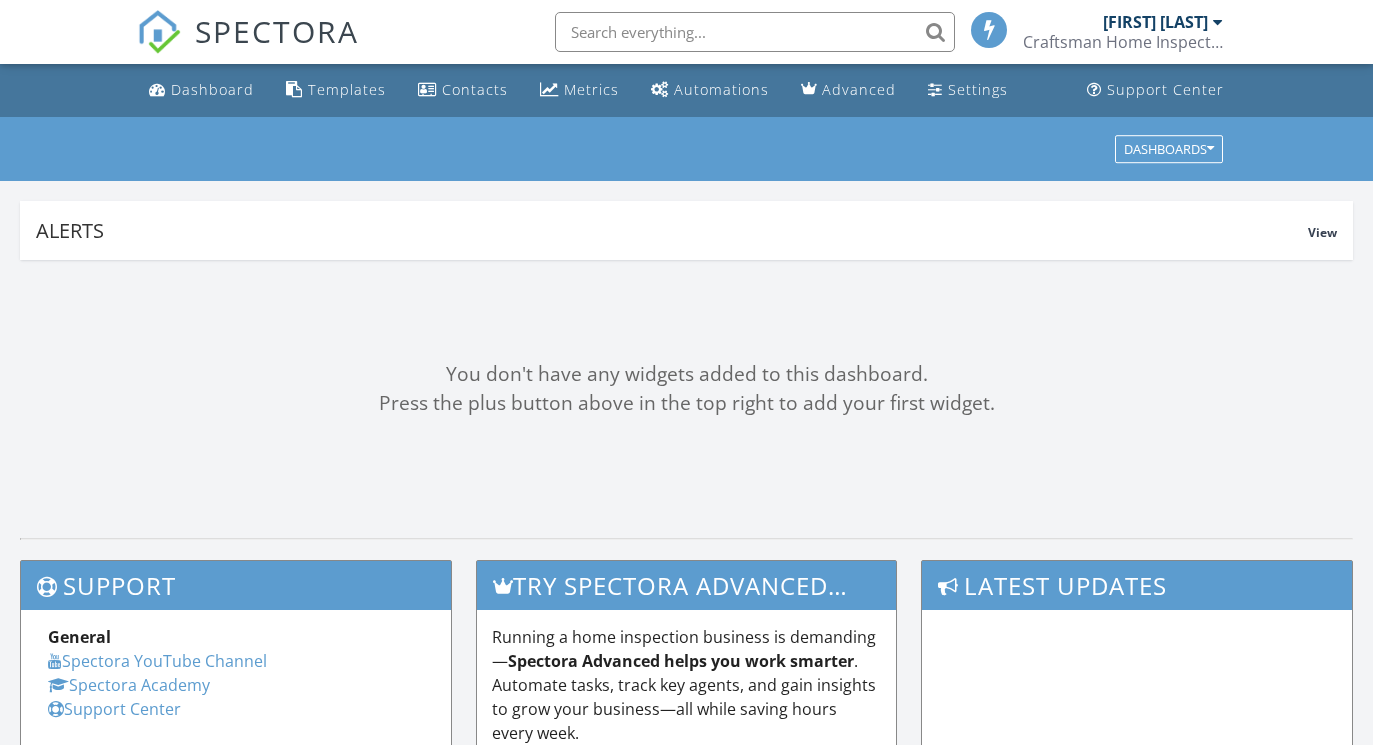 scroll, scrollTop: 0, scrollLeft: 0, axis: both 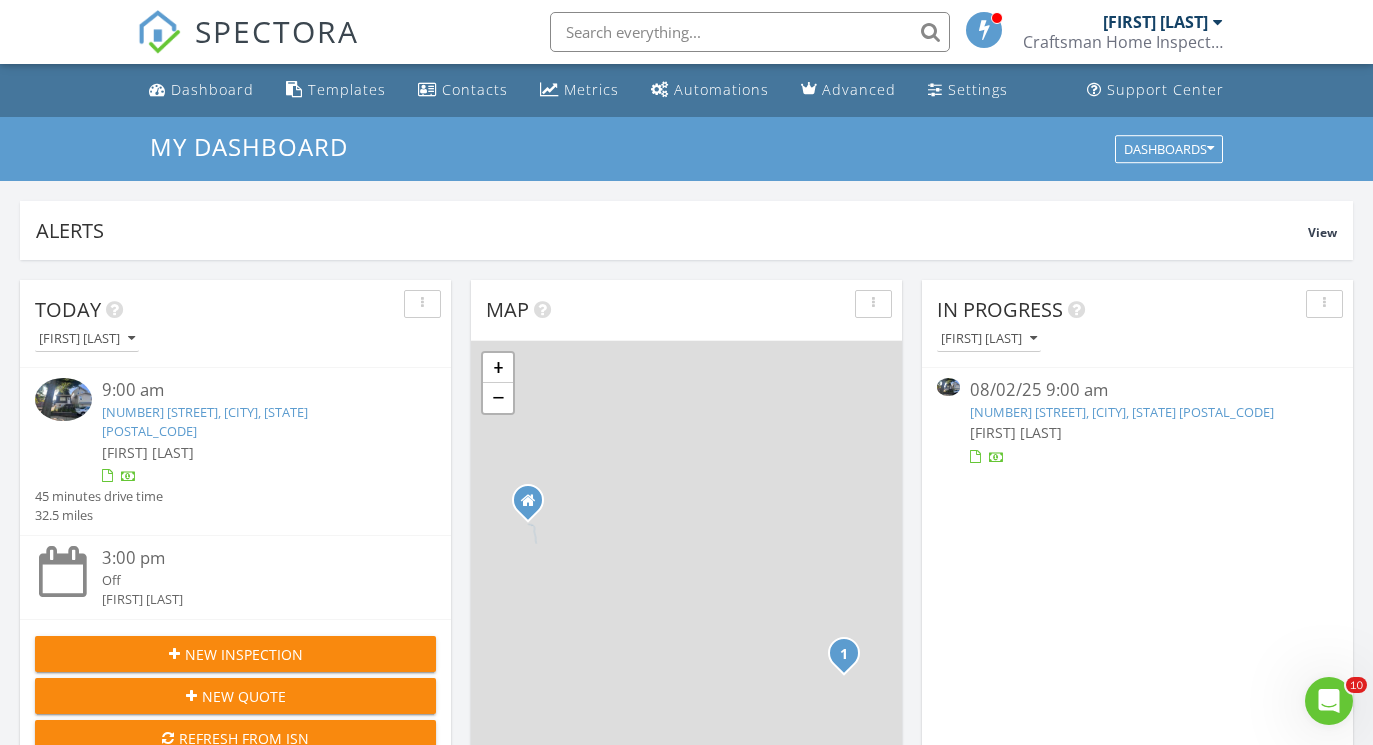 click on "120 Bloomfield Ave, Nutley, NJ 07110" at bounding box center (205, 421) 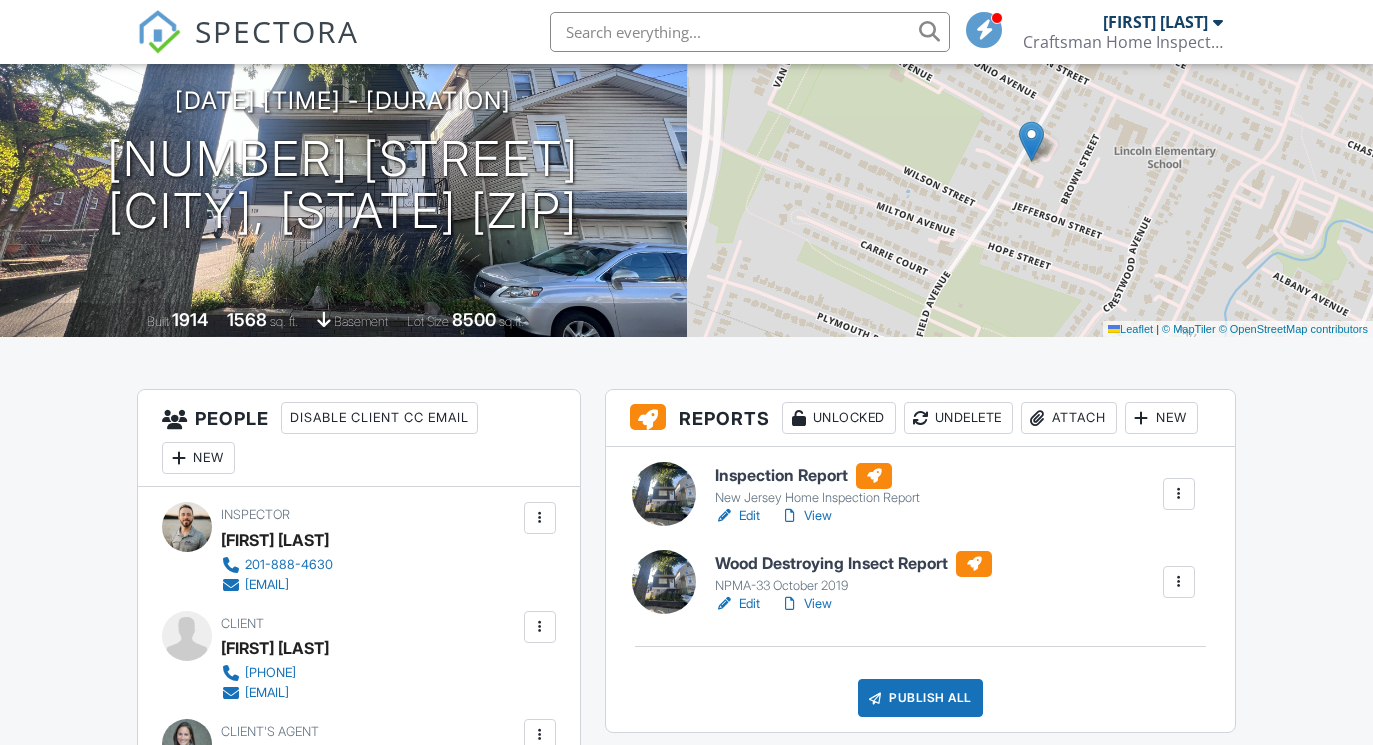 scroll, scrollTop: 197, scrollLeft: 0, axis: vertical 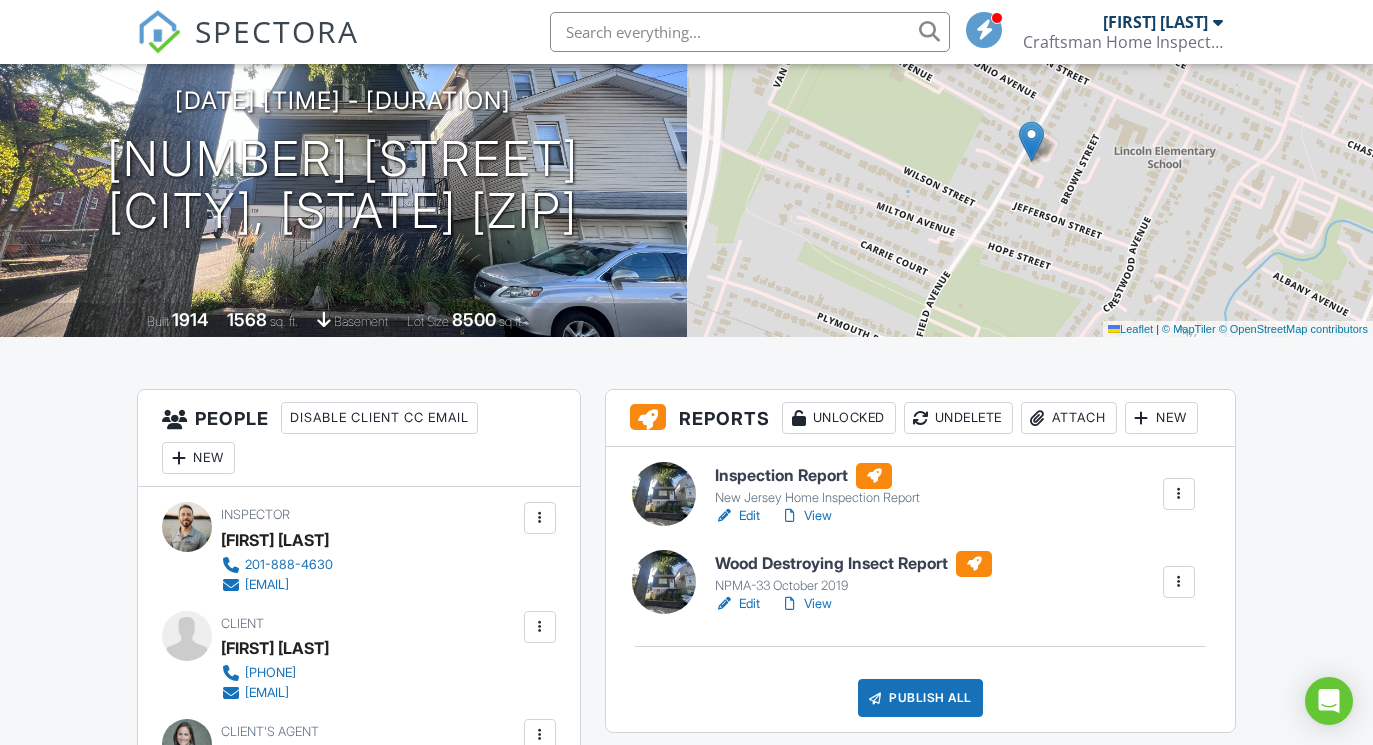 click on "View" at bounding box center [806, 516] 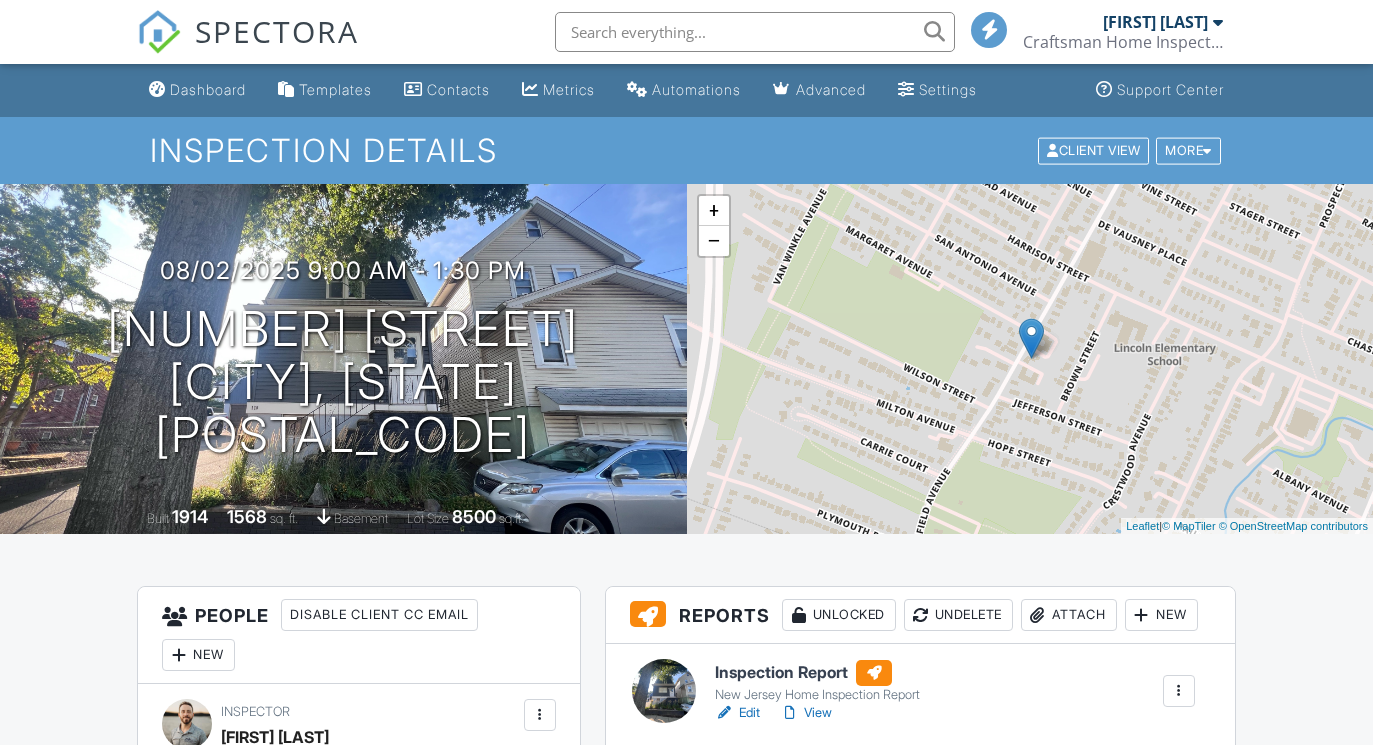 scroll, scrollTop: 0, scrollLeft: 0, axis: both 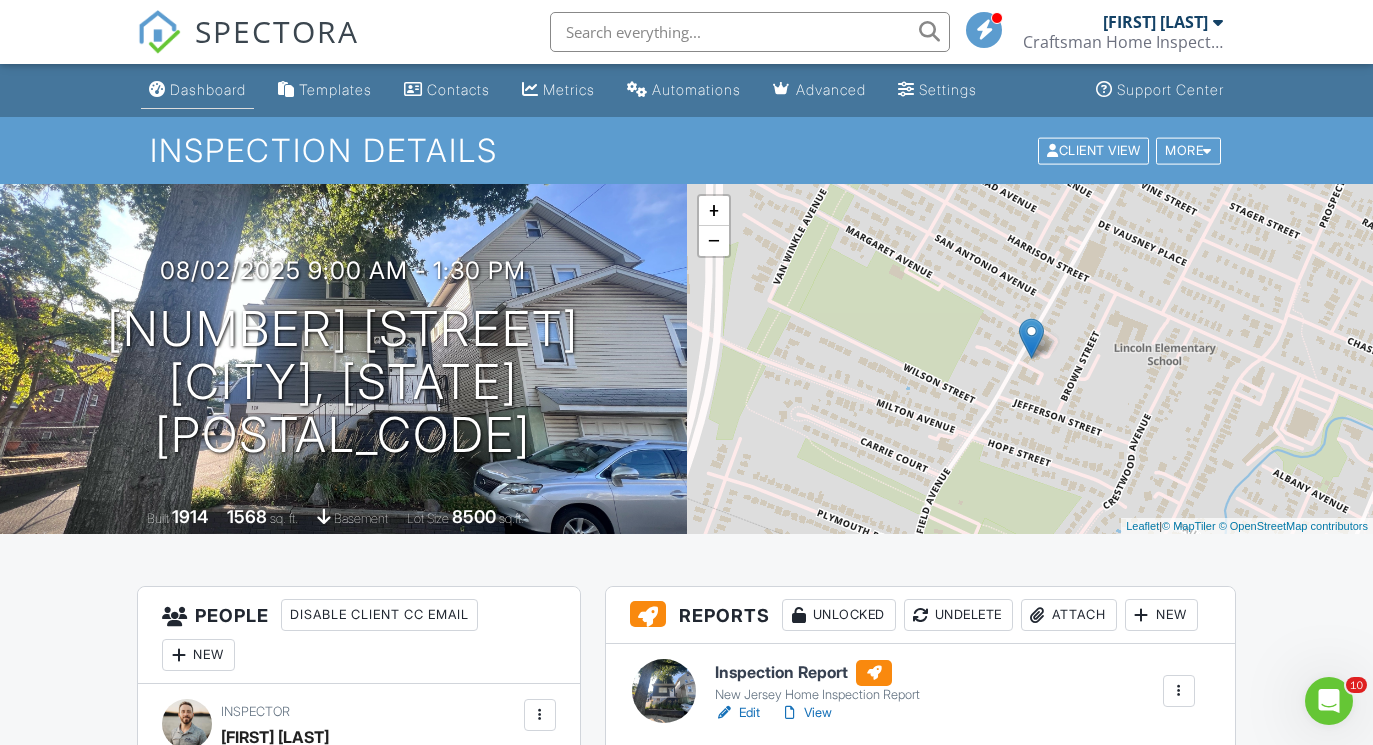 click on "Dashboard" at bounding box center (208, 89) 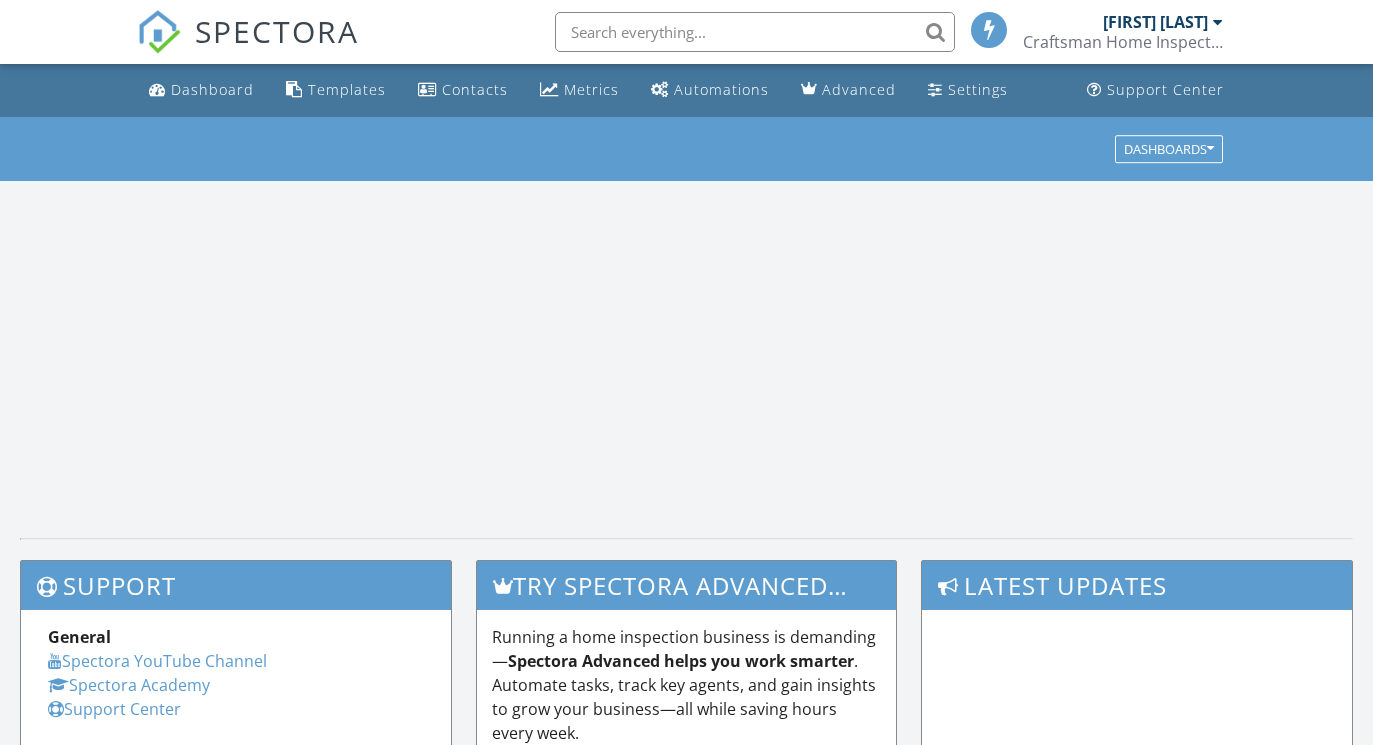 scroll, scrollTop: 0, scrollLeft: 0, axis: both 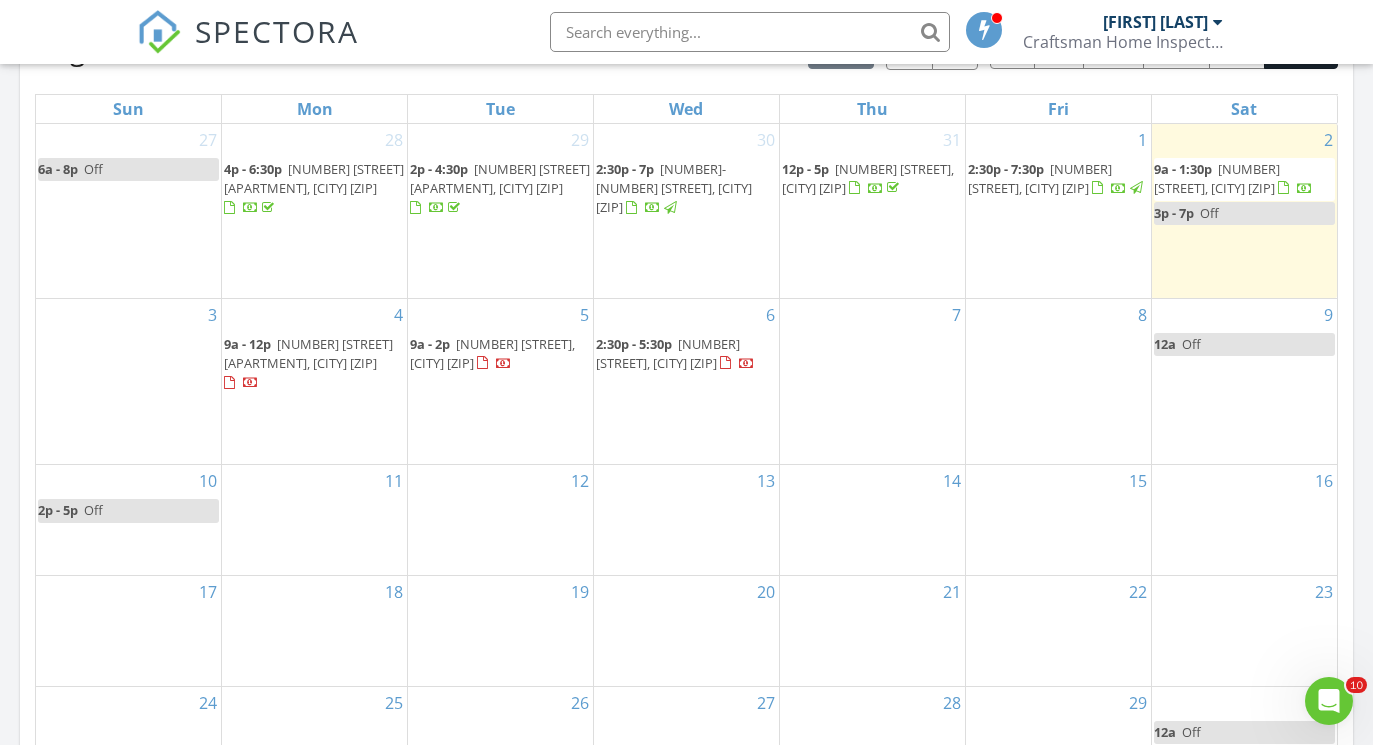 click on "[NUMBER] [STREET], [CITY] [ZIP]" at bounding box center [1040, 178] 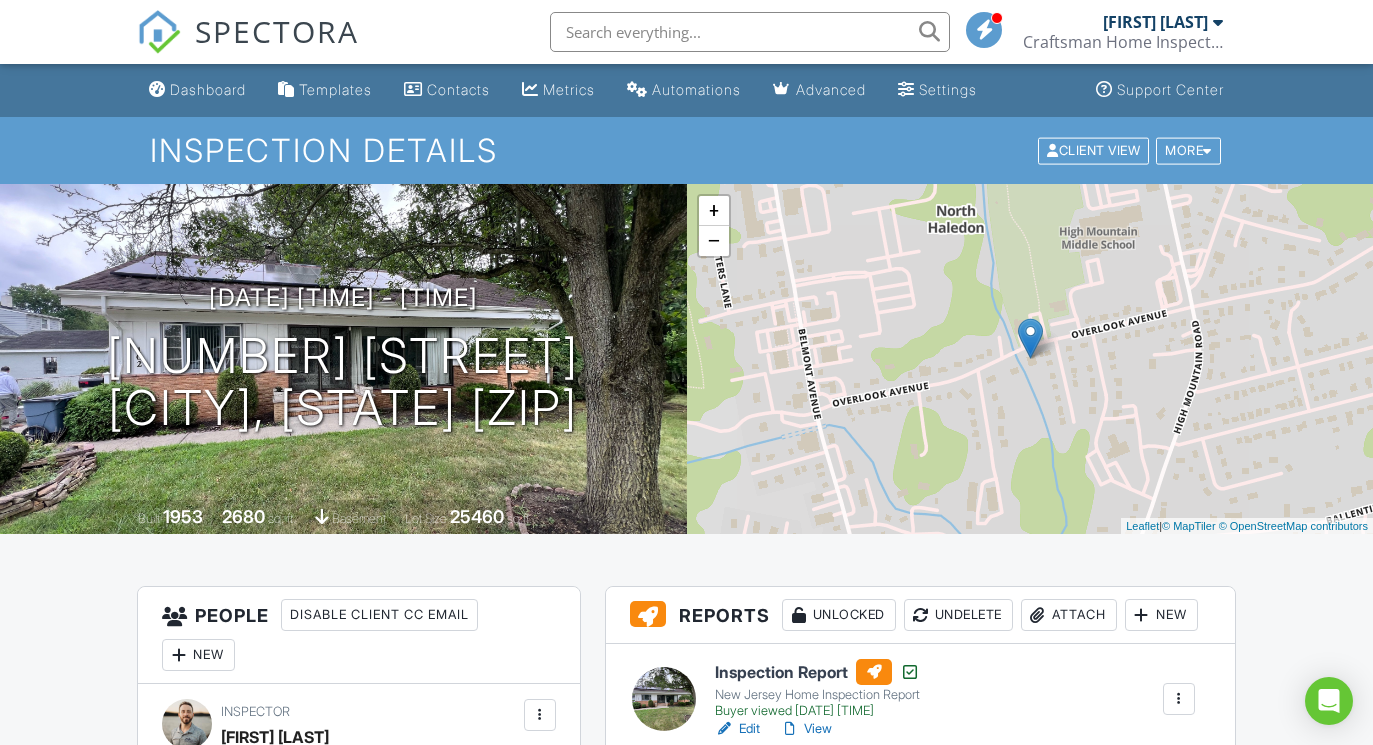 scroll, scrollTop: 0, scrollLeft: 0, axis: both 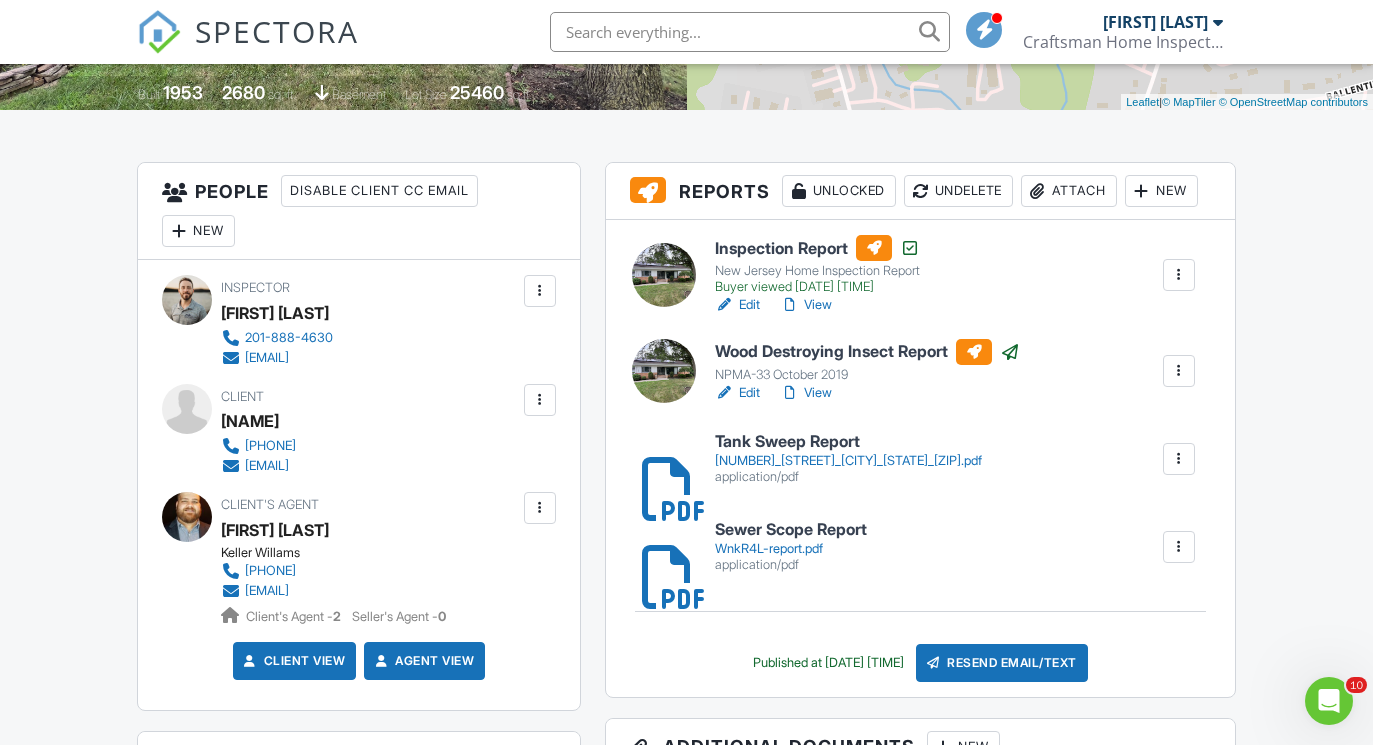 click on "View" at bounding box center [806, 305] 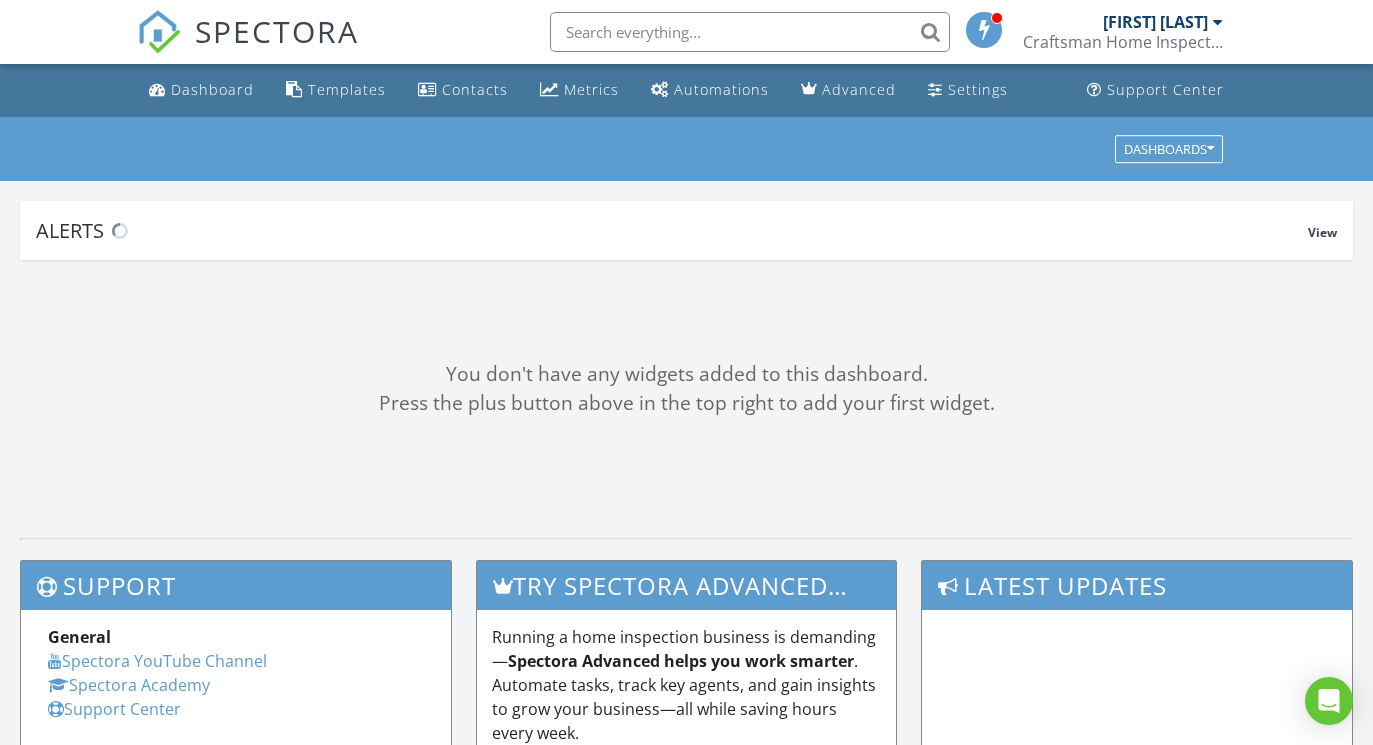 scroll, scrollTop: 0, scrollLeft: 0, axis: both 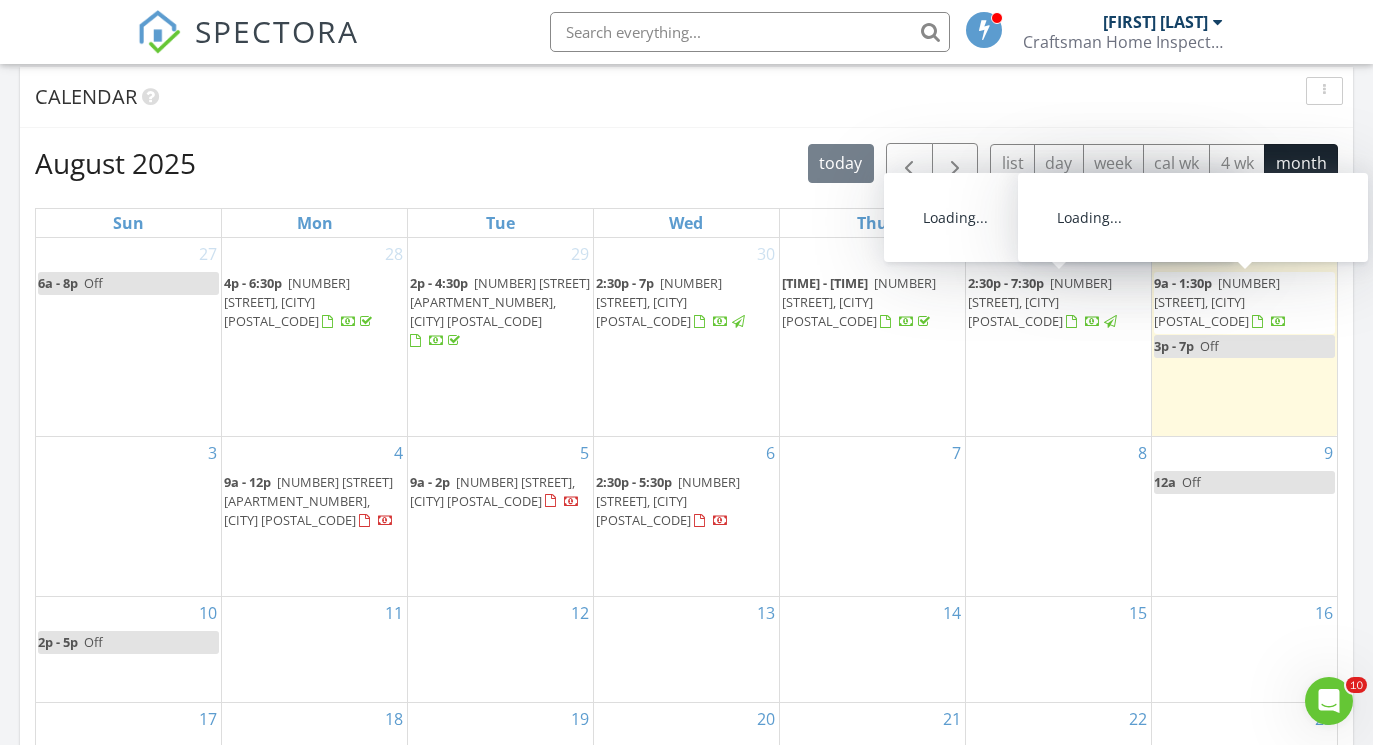 click on "[TIME] - [TIME]
[NUMBER] [STREET], [CITY] [POSTAL_CODE]" at bounding box center [1220, 302] 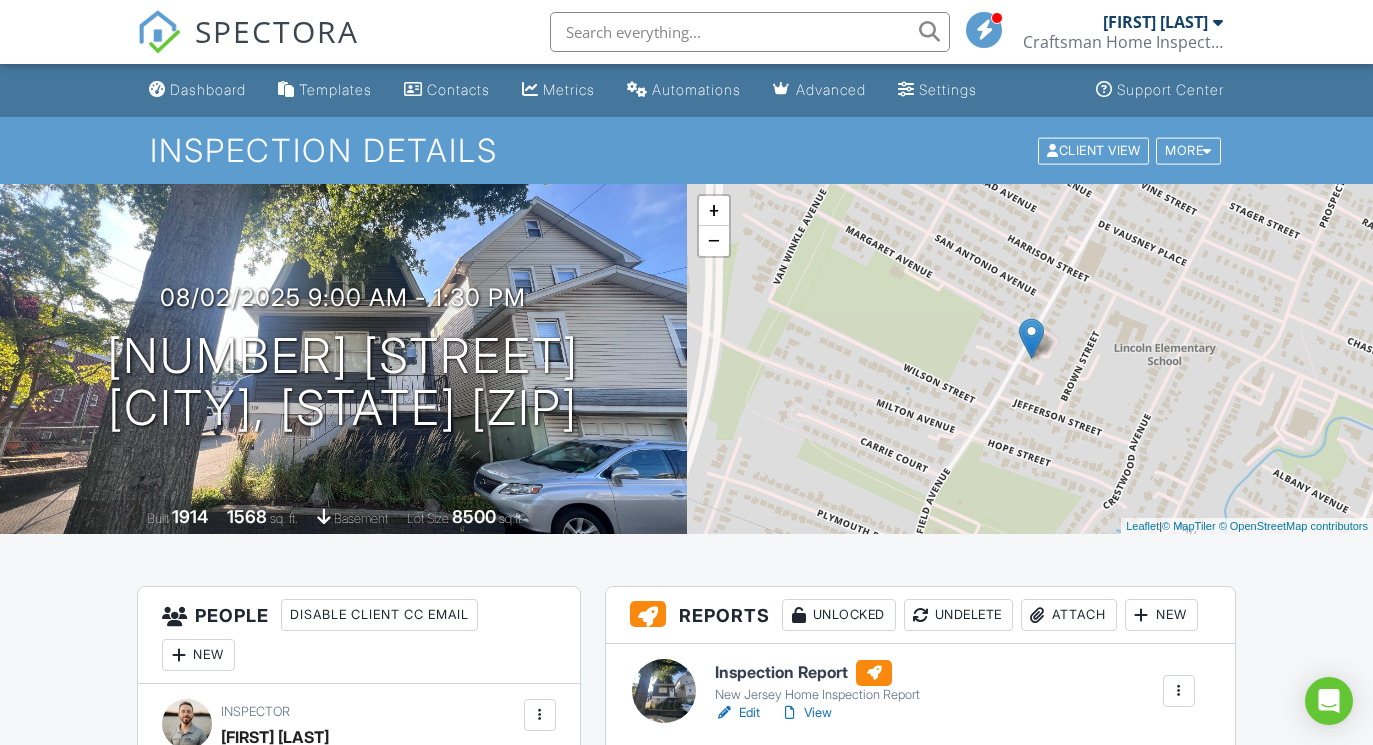 scroll, scrollTop: 0, scrollLeft: 0, axis: both 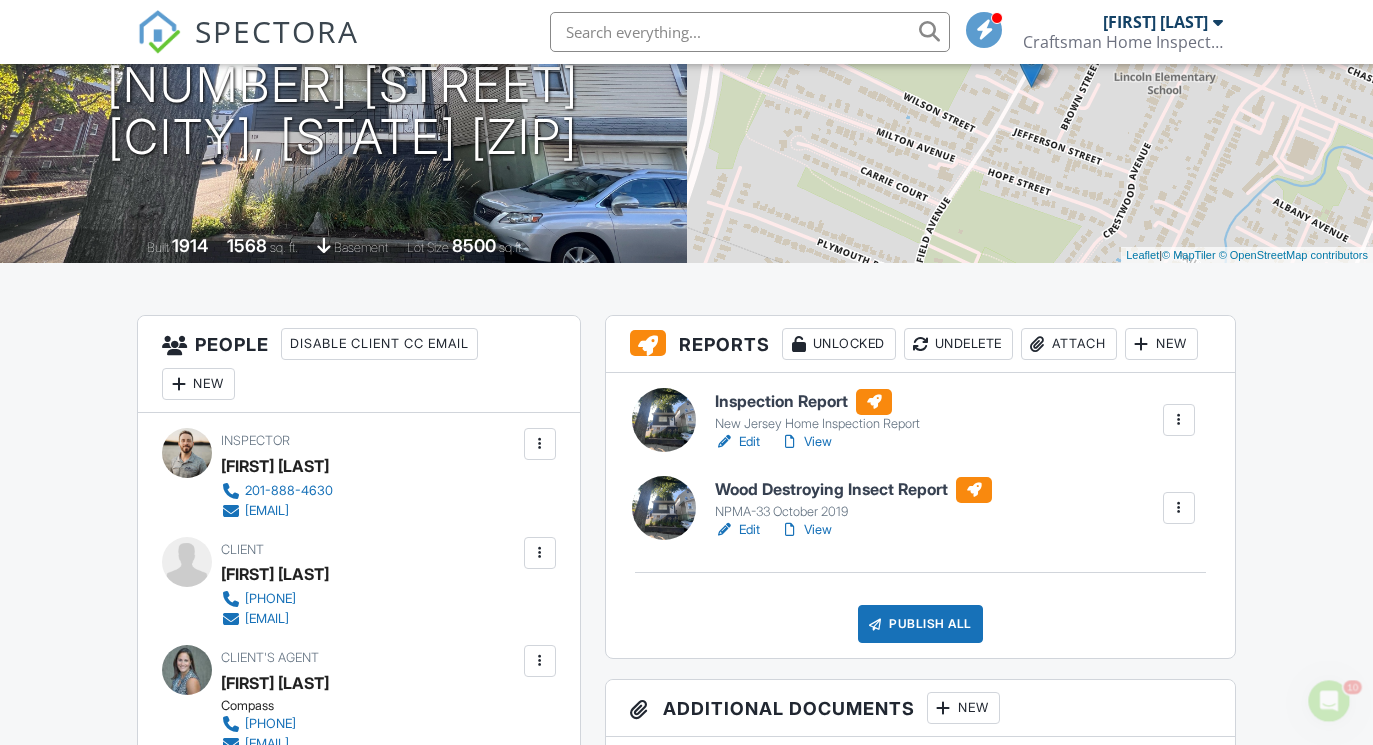 click on "View" at bounding box center (806, 442) 